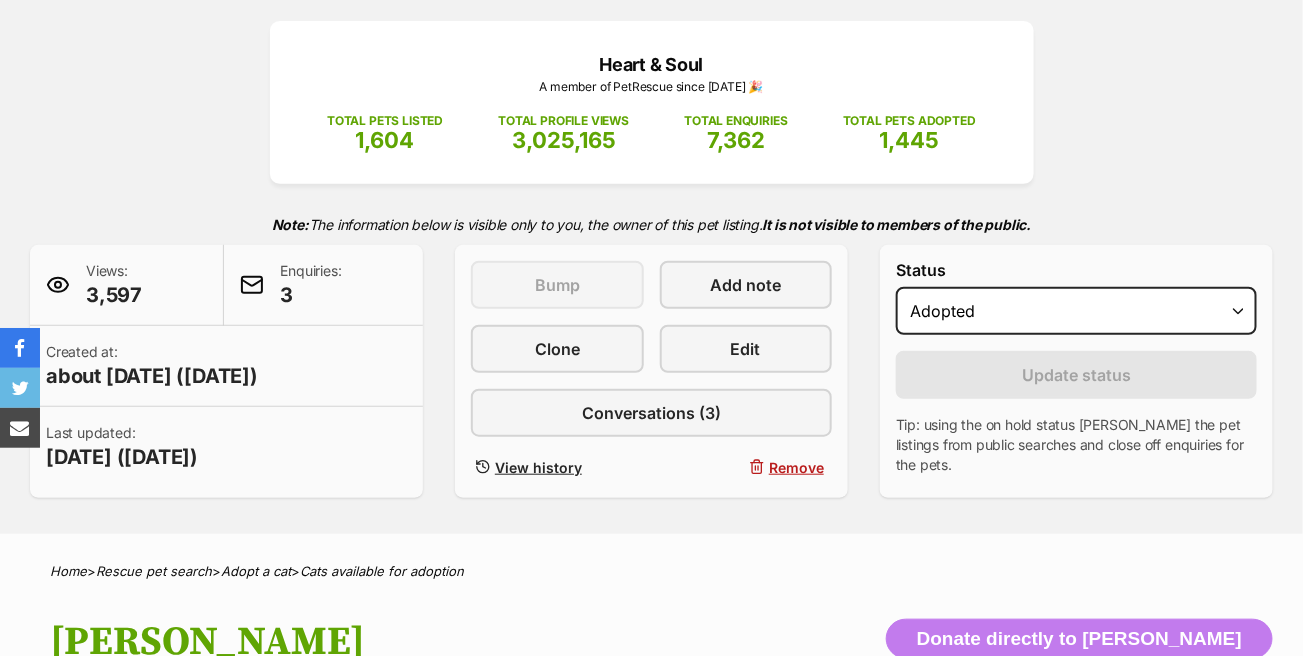 scroll, scrollTop: 0, scrollLeft: 0, axis: both 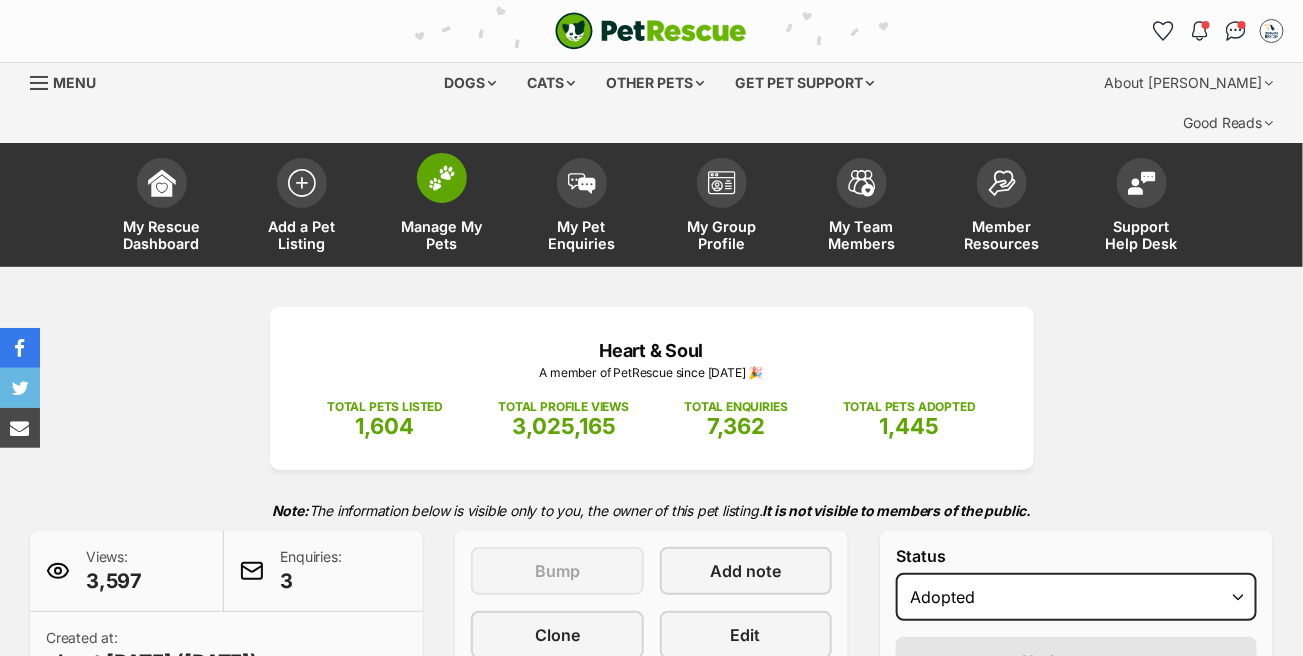 click at bounding box center [442, 178] 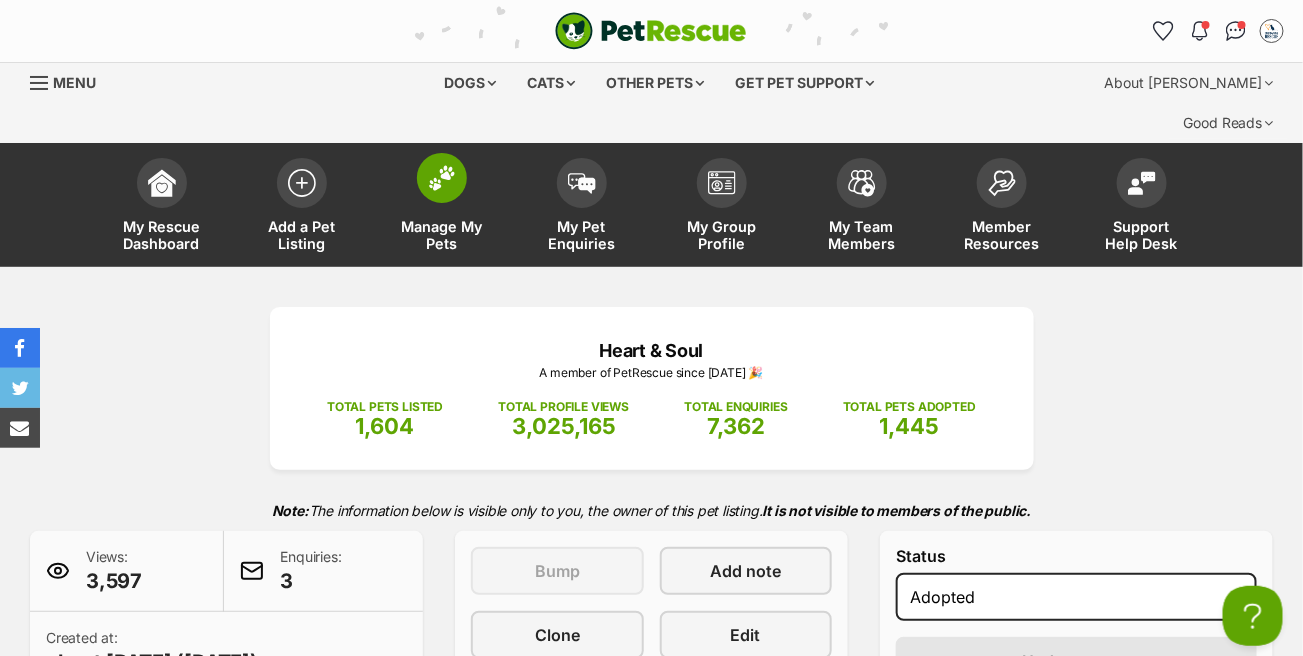 scroll, scrollTop: 0, scrollLeft: 0, axis: both 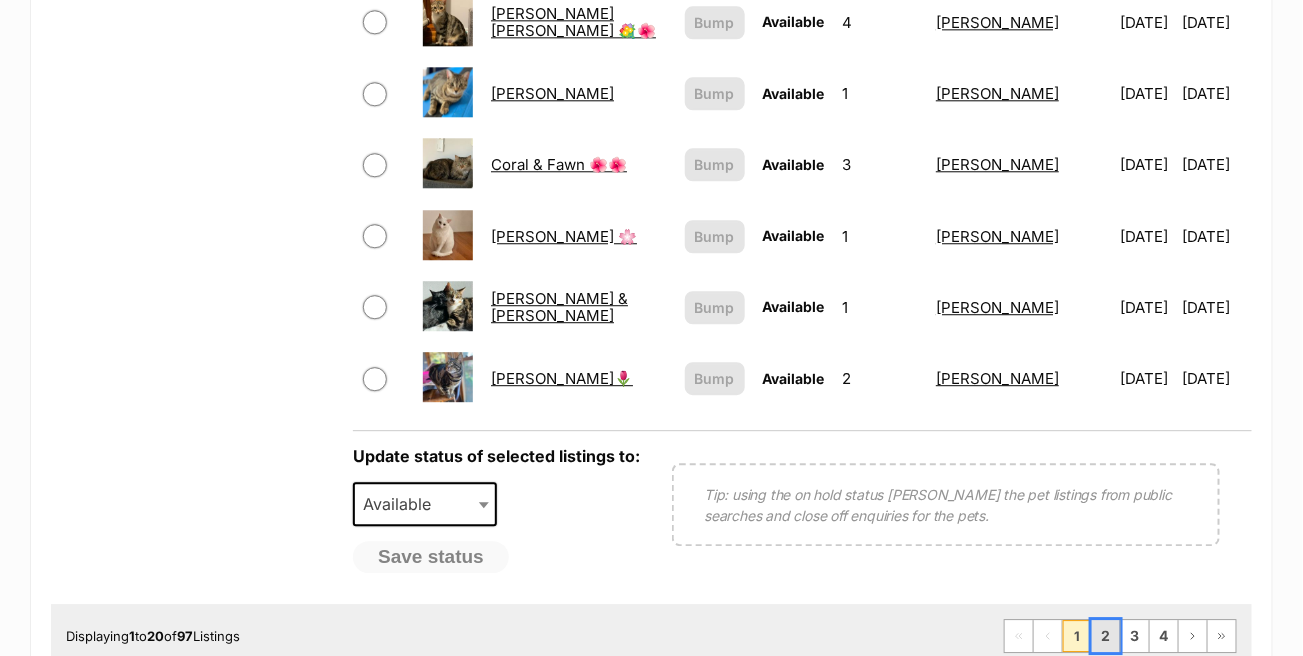 click on "2" at bounding box center [1106, 636] 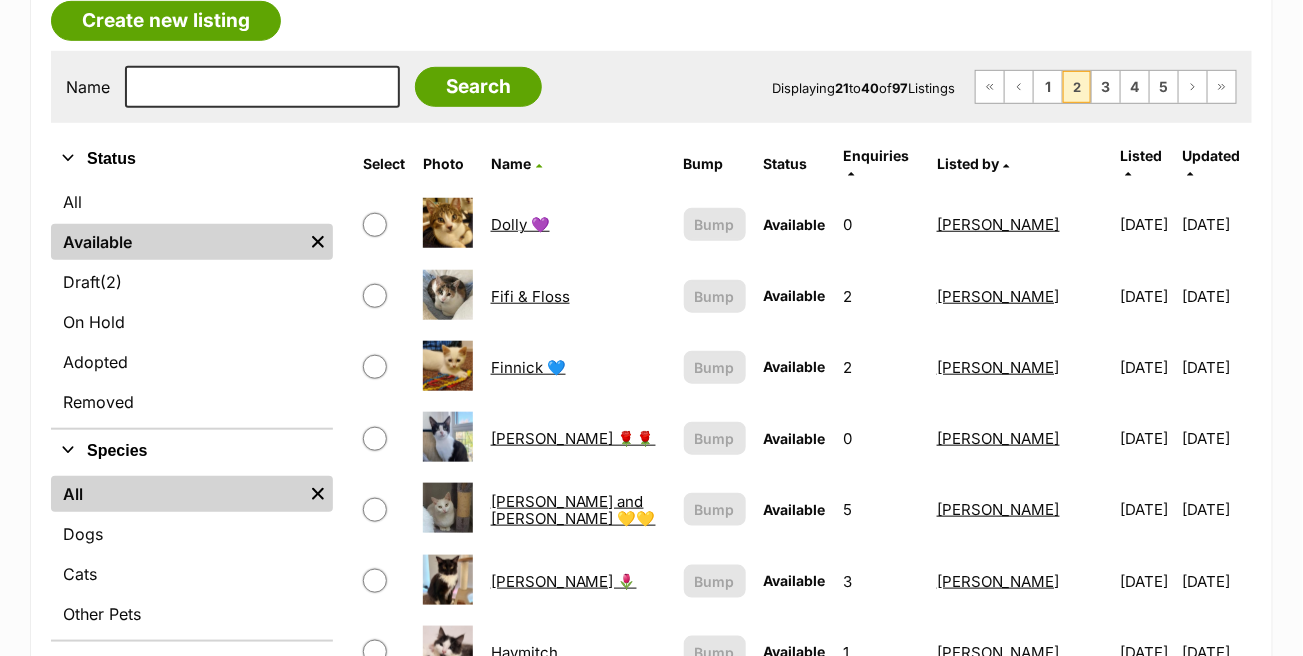 scroll, scrollTop: 400, scrollLeft: 0, axis: vertical 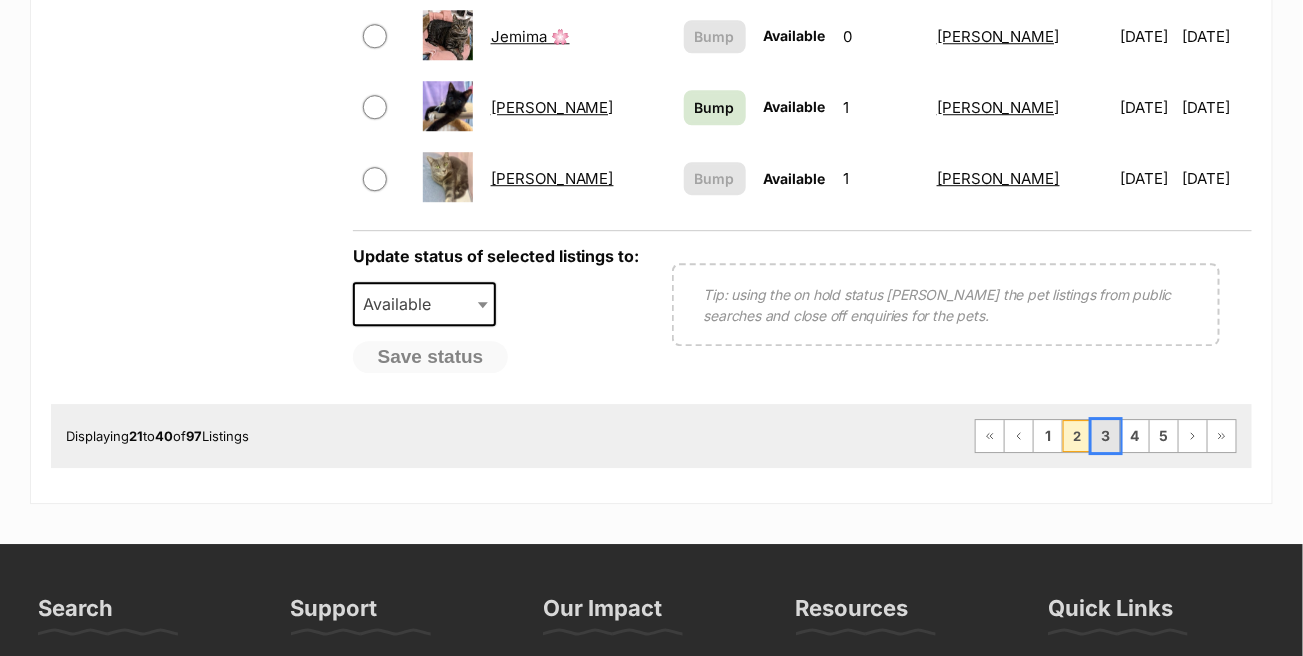 click on "3" at bounding box center [1106, 436] 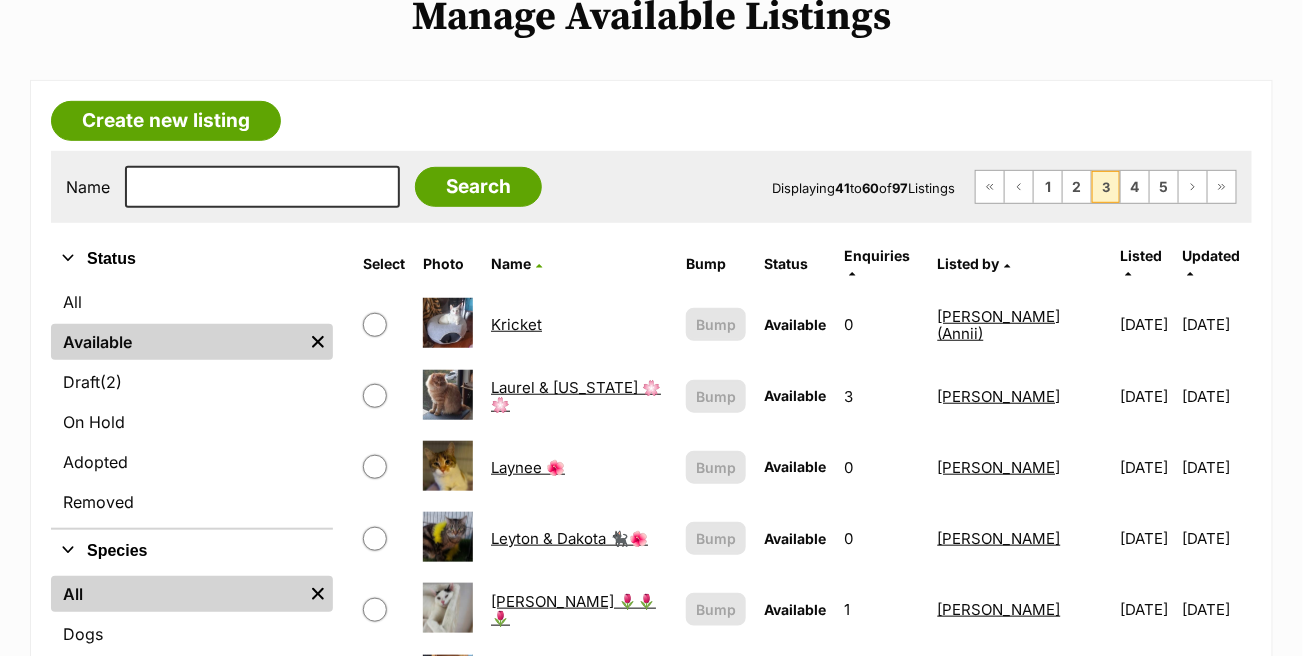 scroll, scrollTop: 0, scrollLeft: 0, axis: both 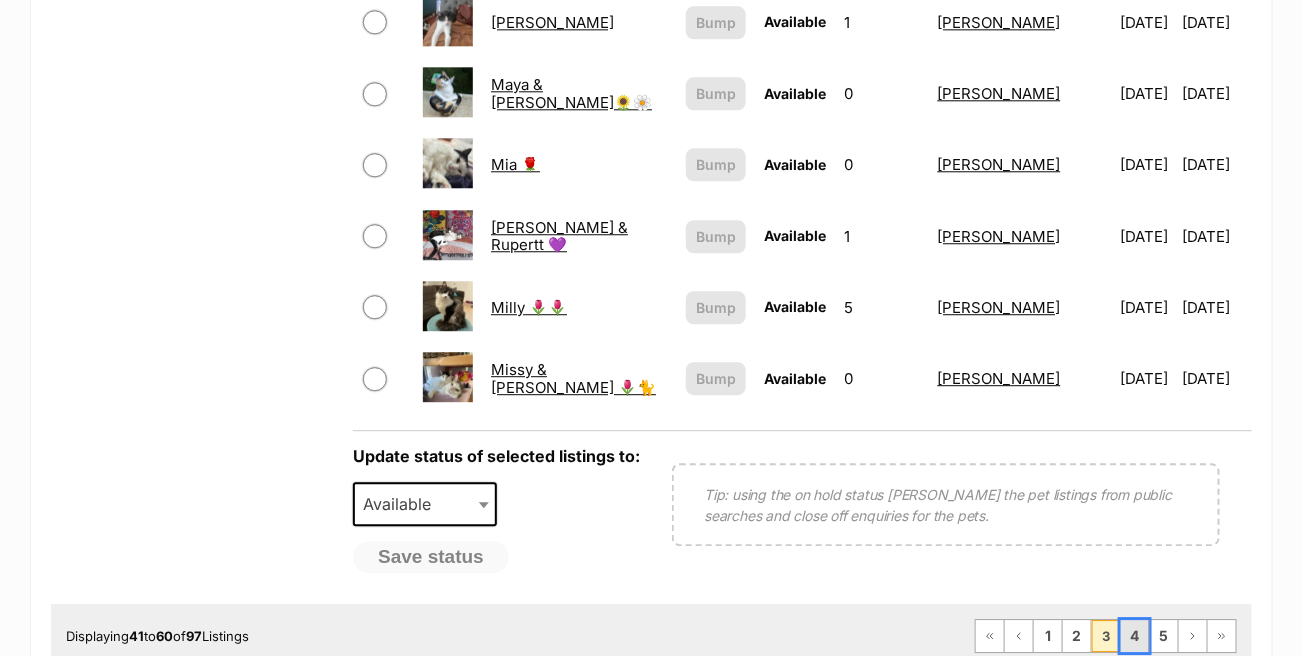 click on "4" at bounding box center (1135, 636) 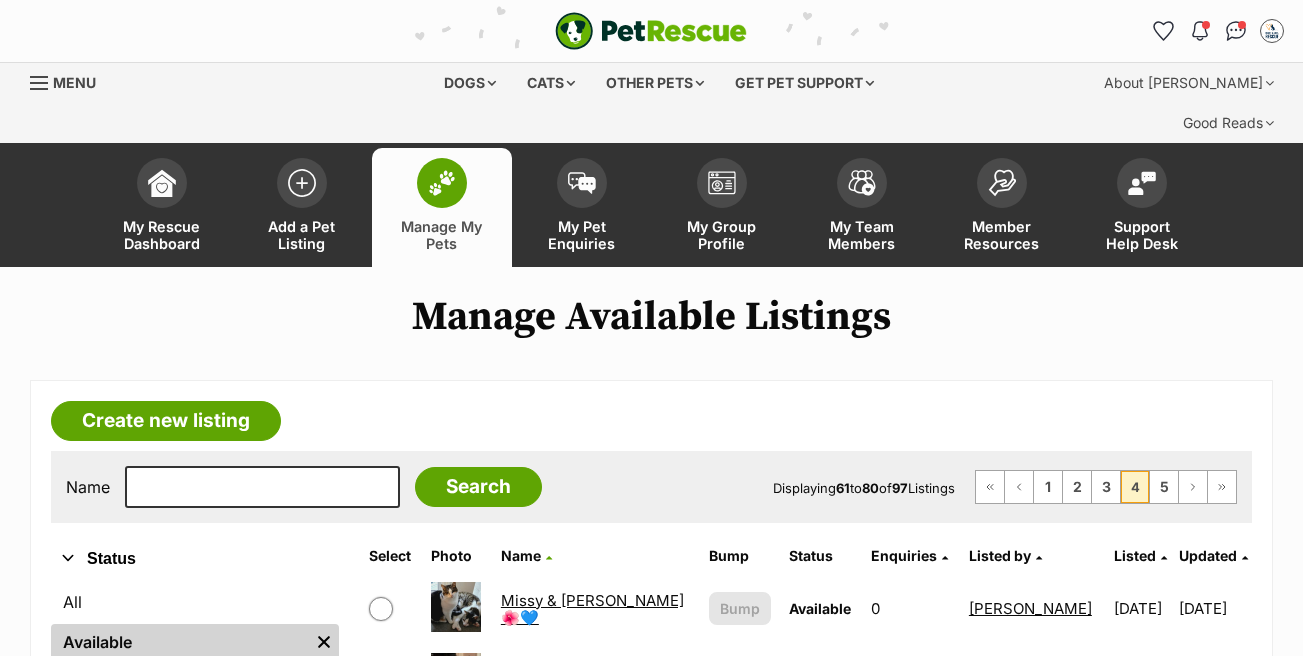 scroll, scrollTop: 400, scrollLeft: 0, axis: vertical 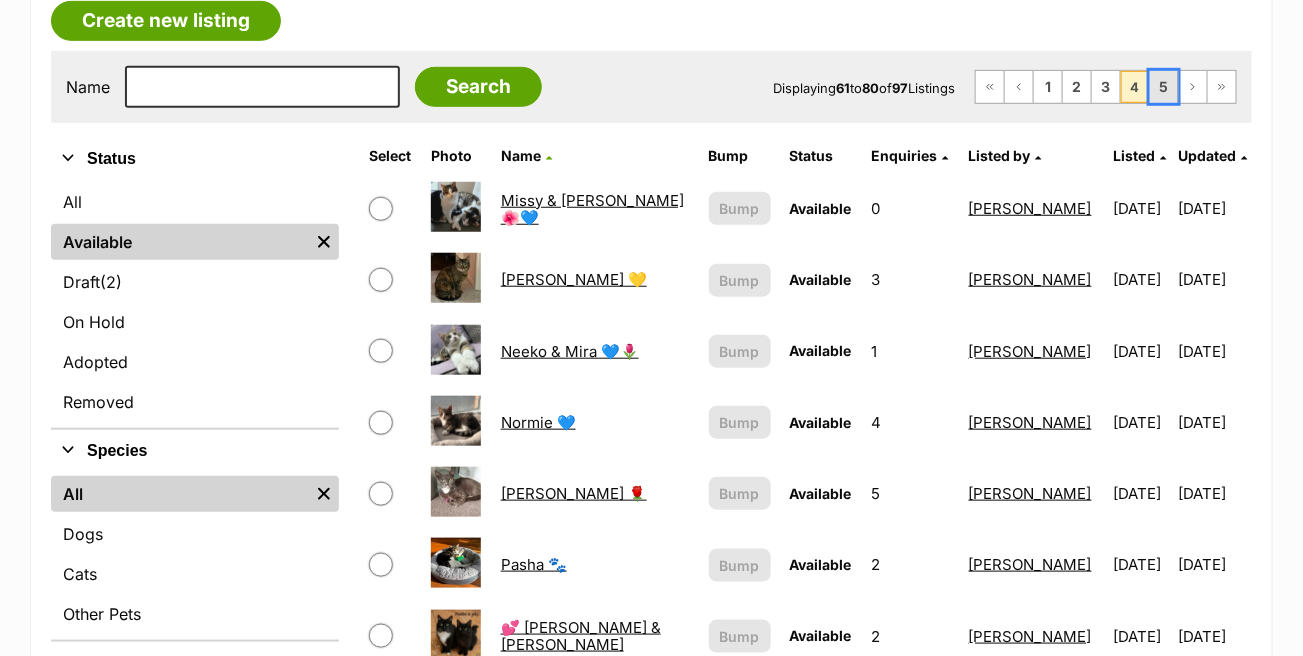 click on "5" at bounding box center (1164, 87) 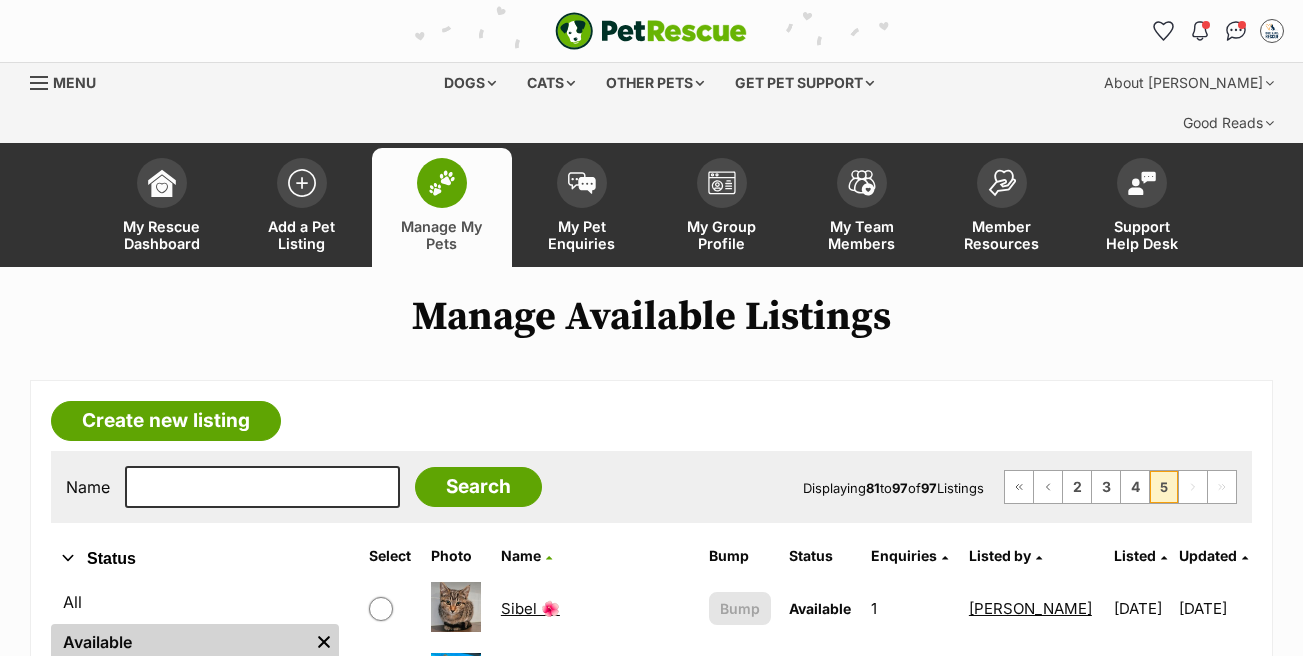 scroll, scrollTop: 300, scrollLeft: 0, axis: vertical 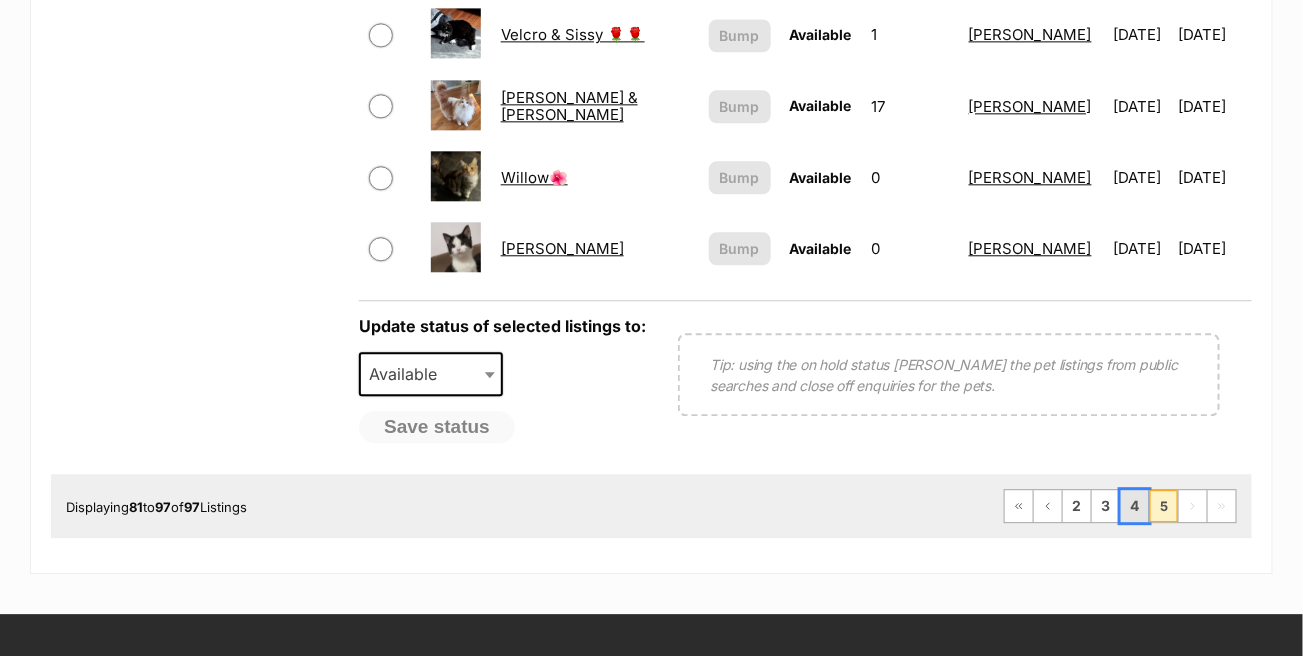click on "4" at bounding box center [1135, 506] 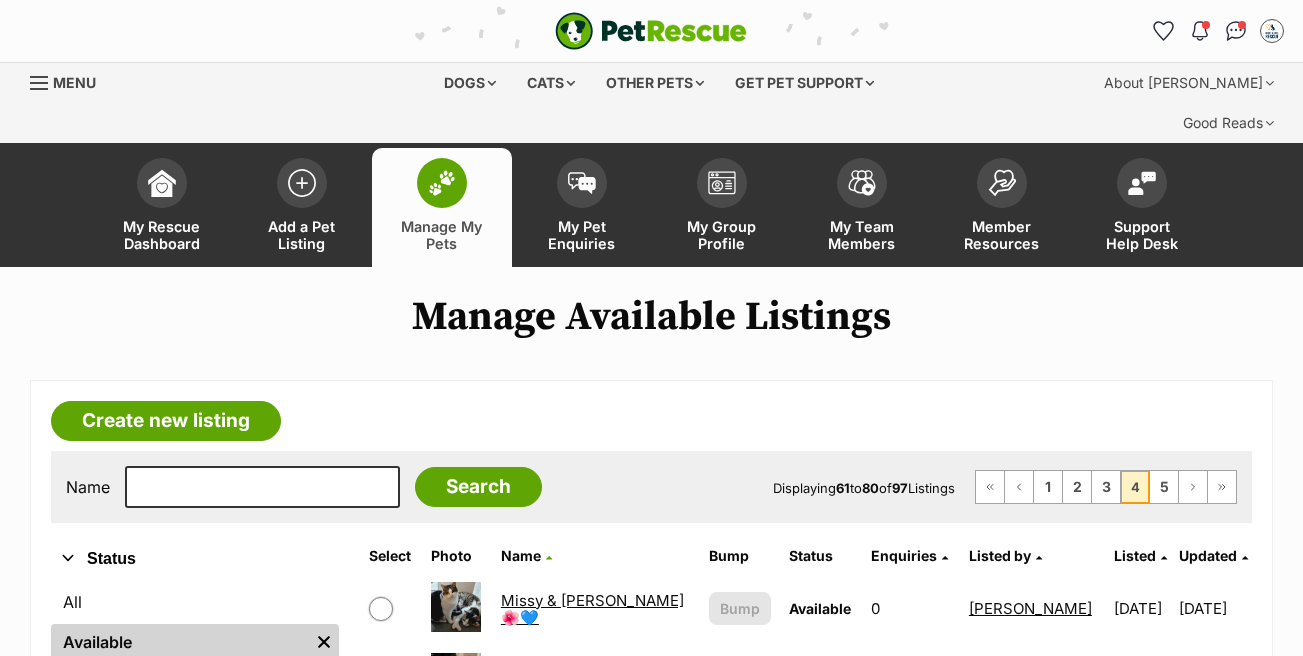 scroll, scrollTop: 755, scrollLeft: 0, axis: vertical 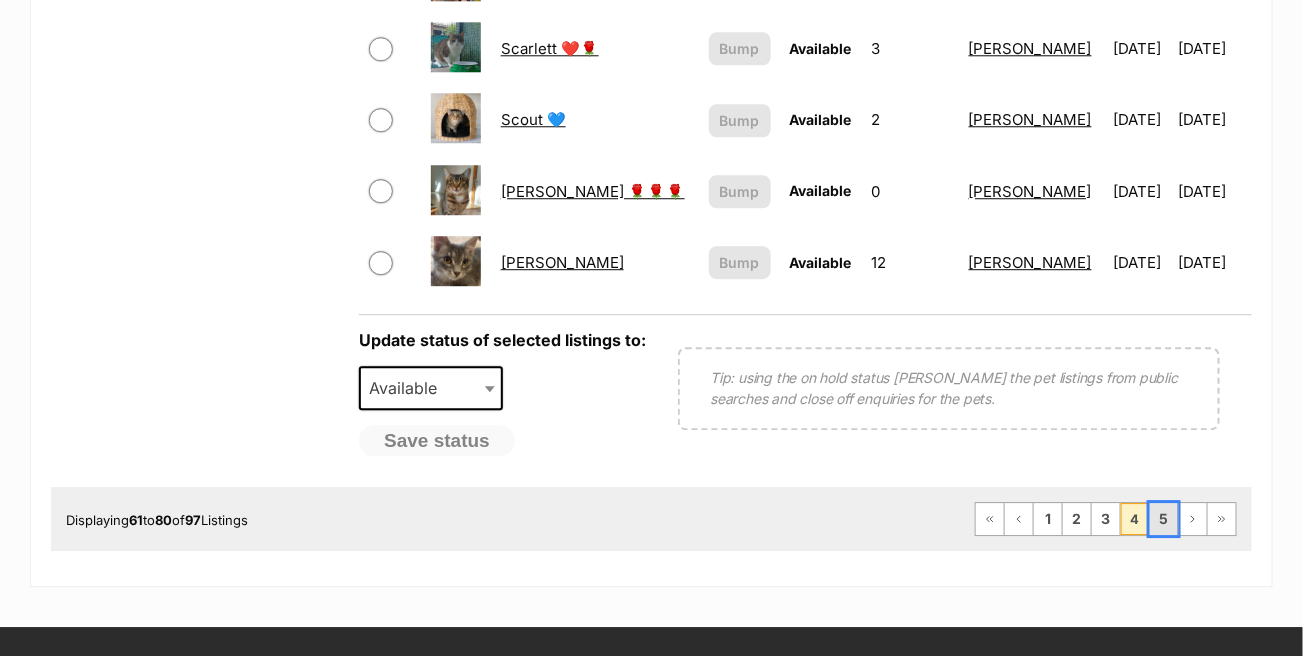 click on "5" at bounding box center [1164, 519] 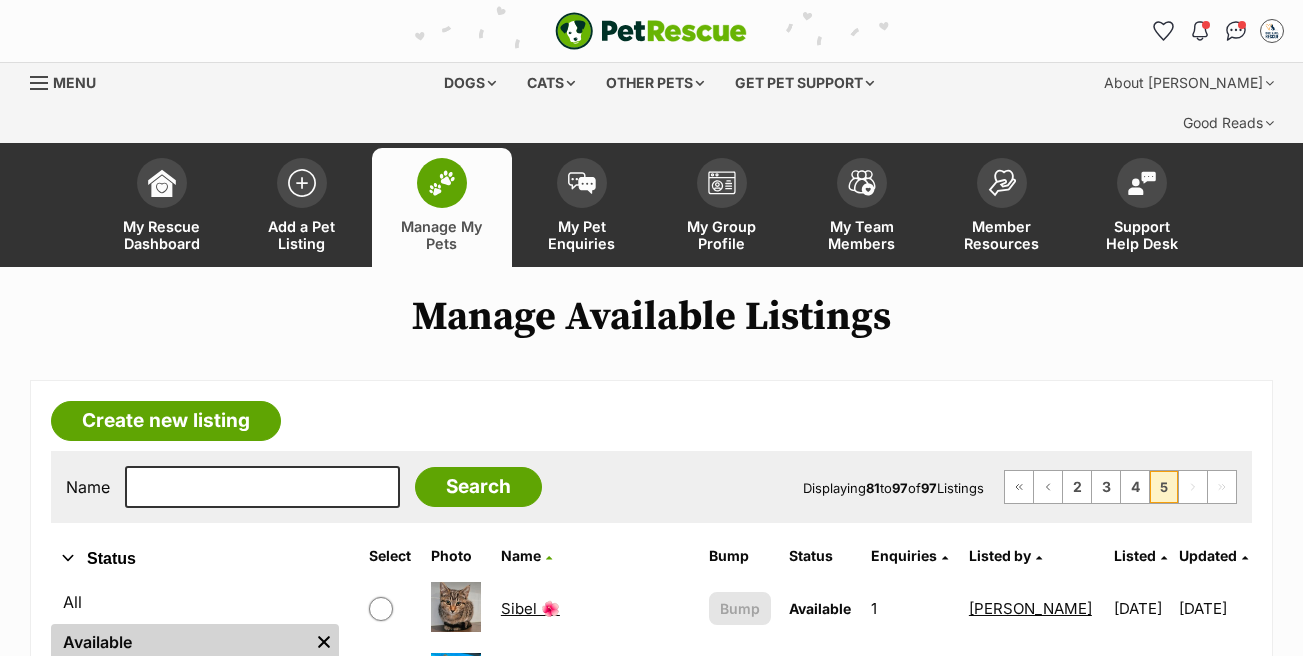 scroll, scrollTop: 392, scrollLeft: 0, axis: vertical 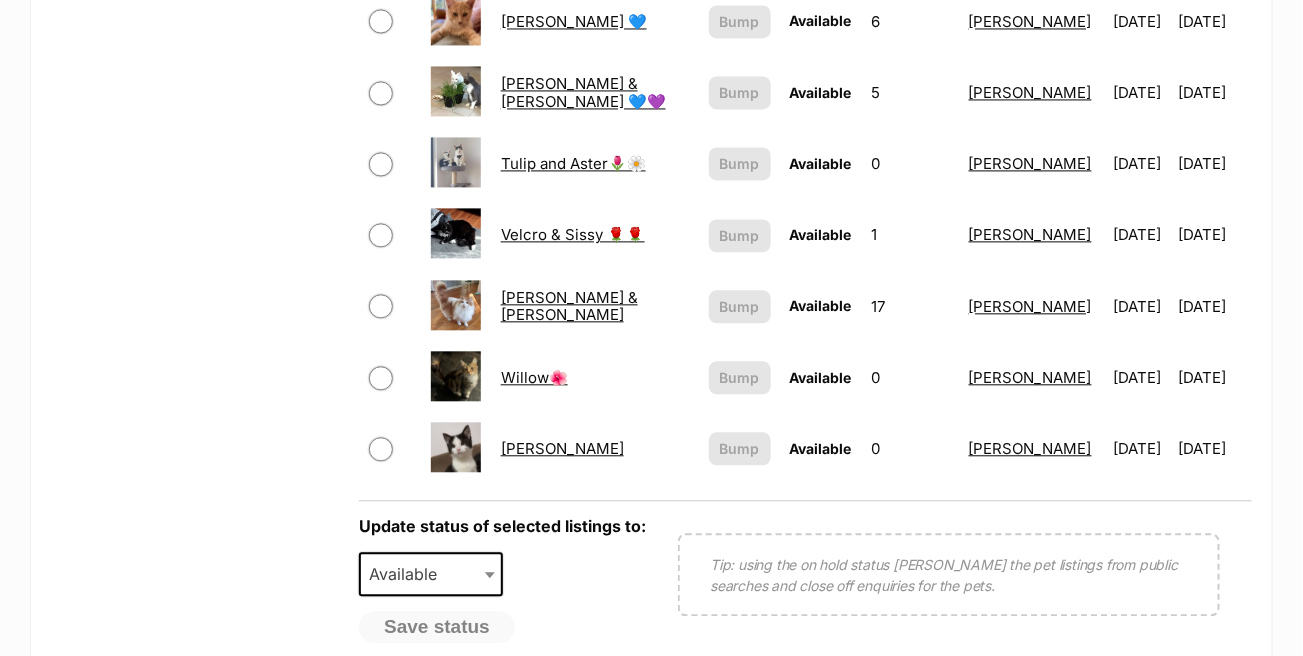 click on "[PERSON_NAME]" at bounding box center [562, 448] 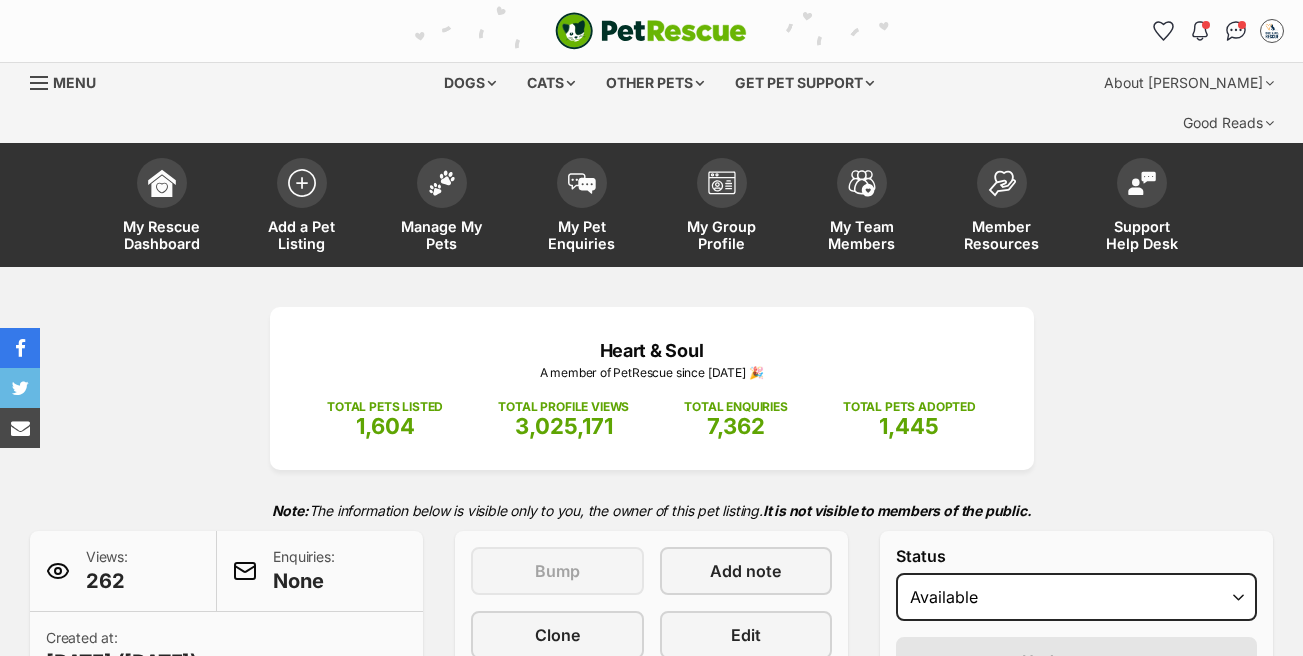 scroll, scrollTop: 406, scrollLeft: 0, axis: vertical 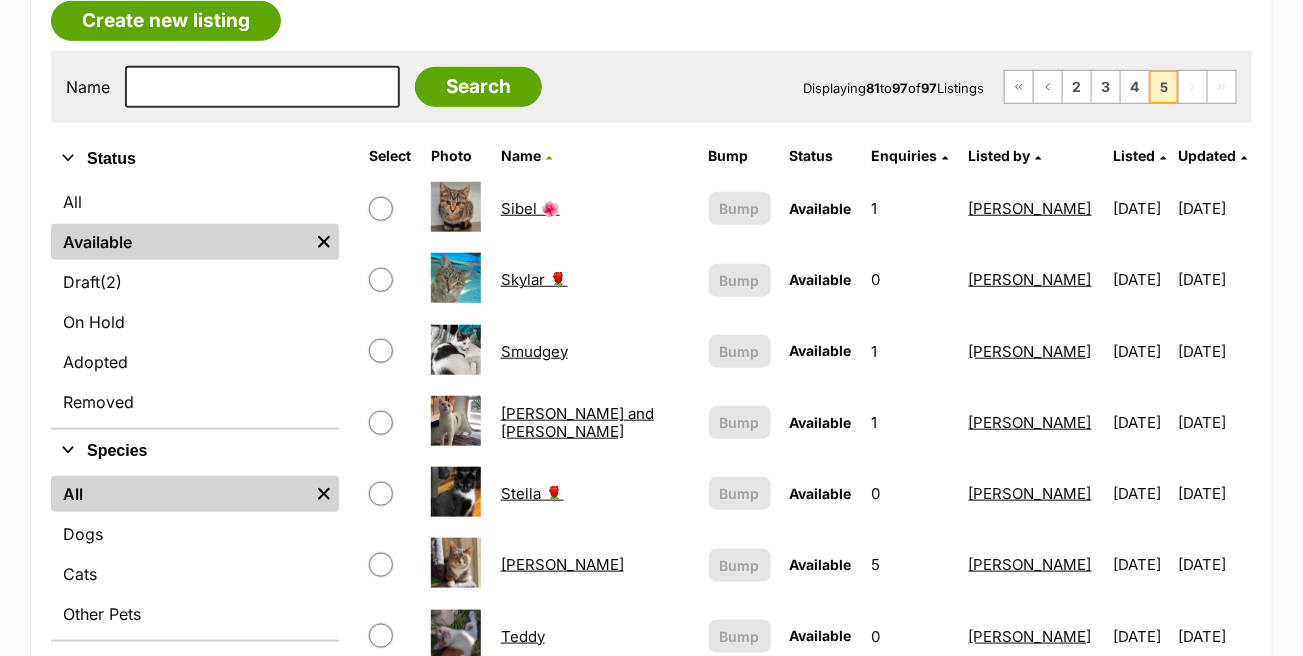 click on "Available" at bounding box center [180, 242] 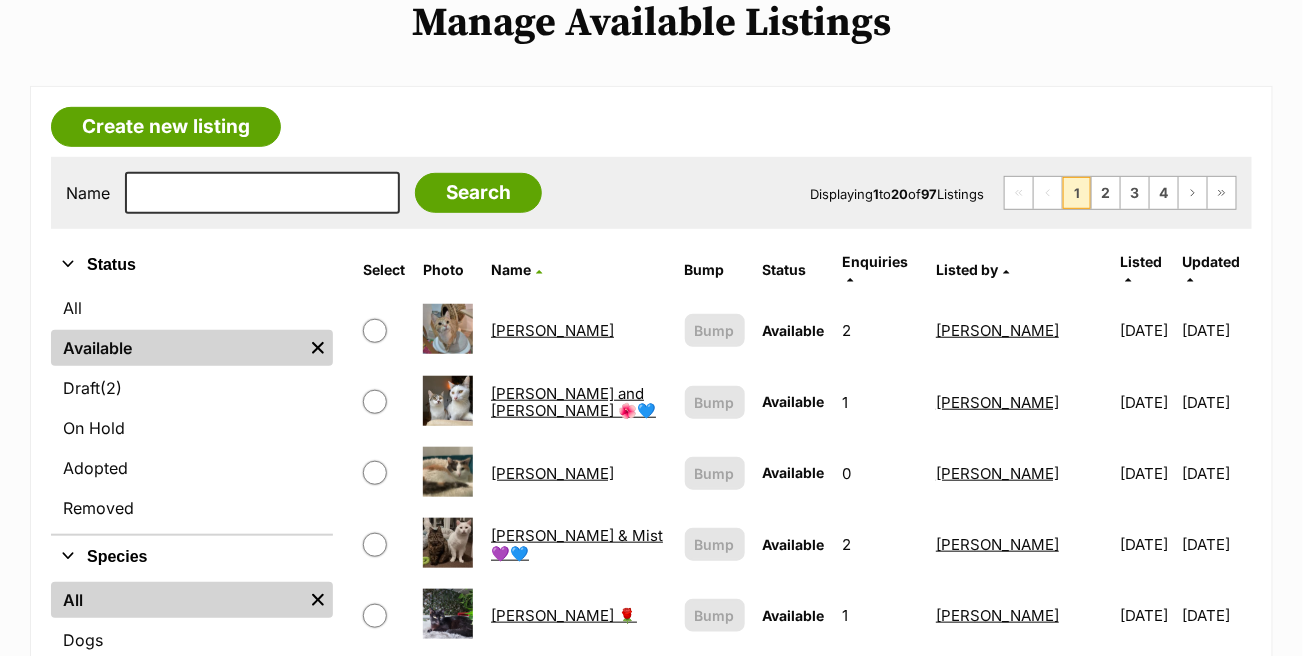 scroll, scrollTop: 300, scrollLeft: 0, axis: vertical 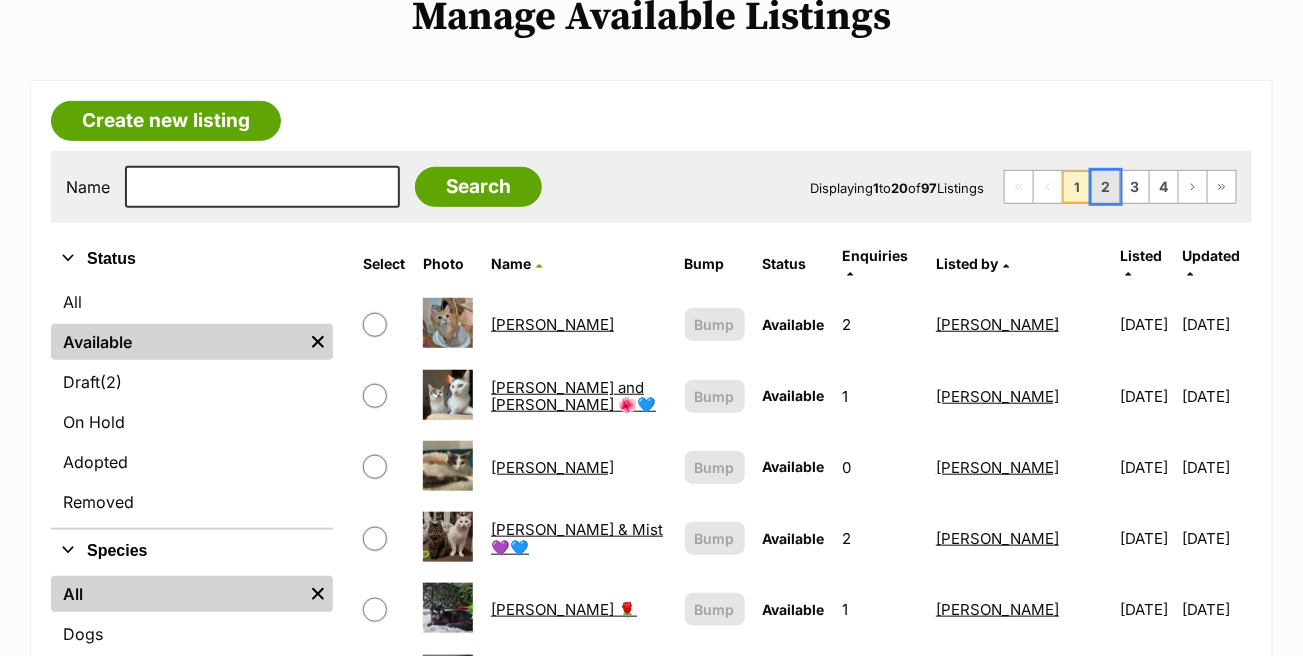 click on "2" at bounding box center [1106, 187] 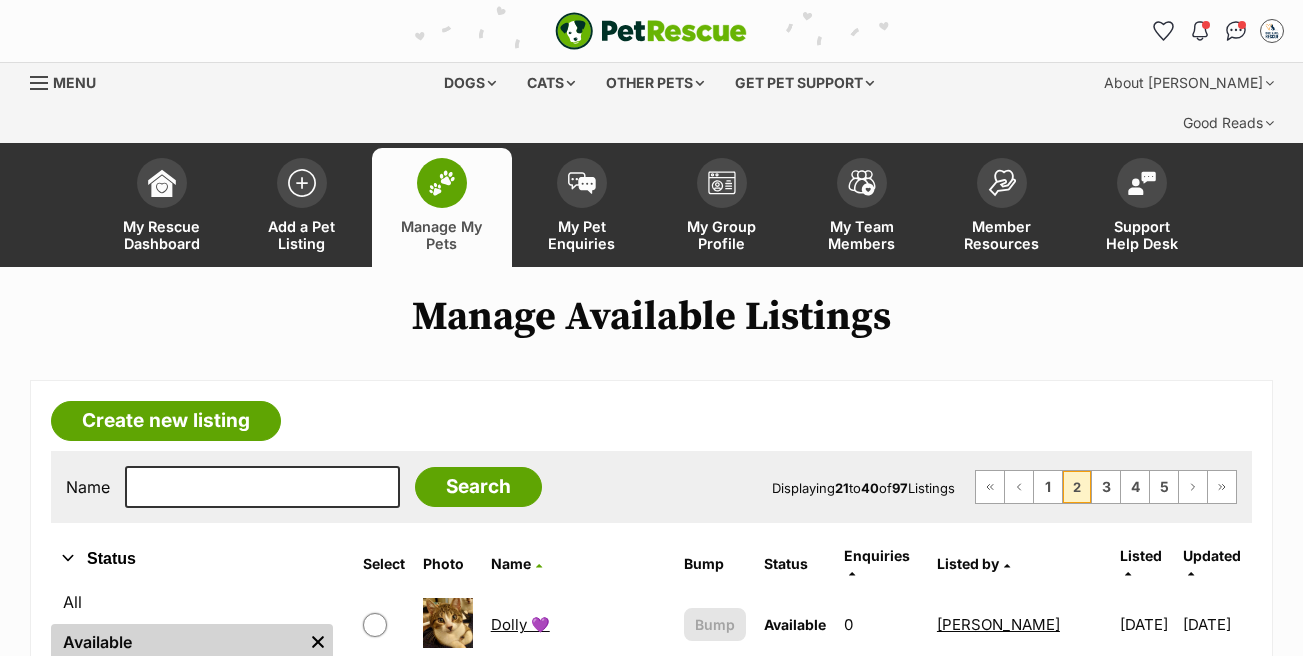 scroll, scrollTop: 900, scrollLeft: 0, axis: vertical 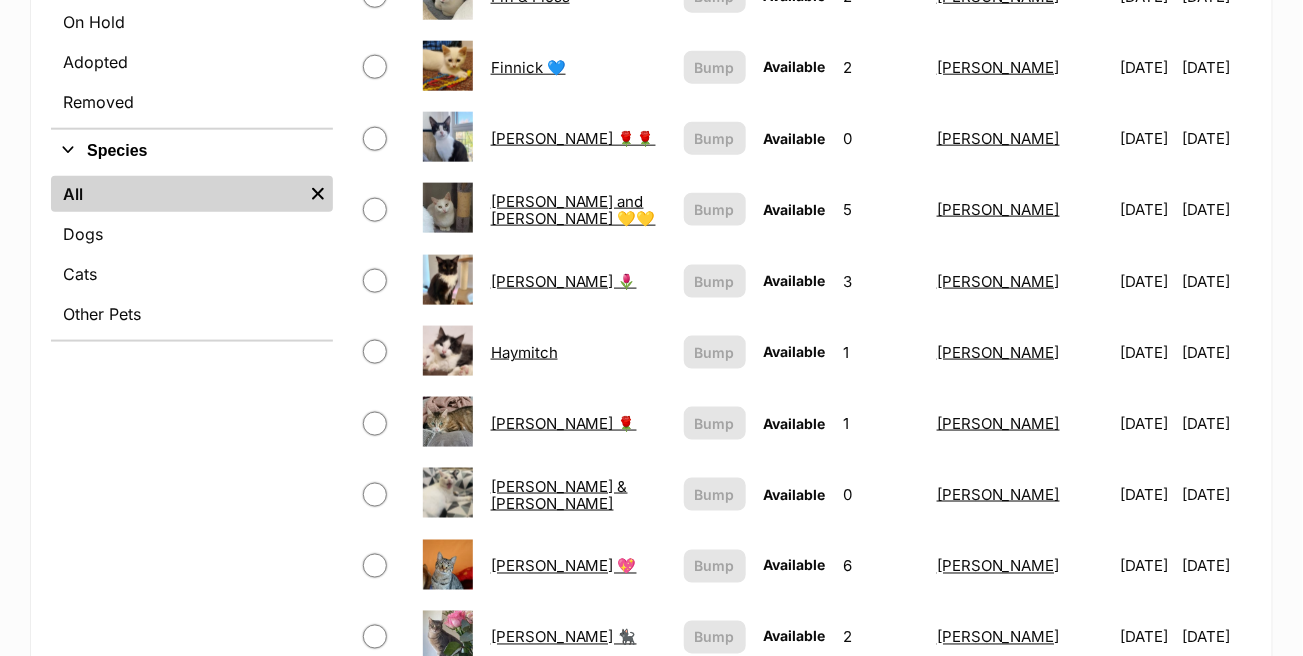 click on "Haymitch" at bounding box center [524, 352] 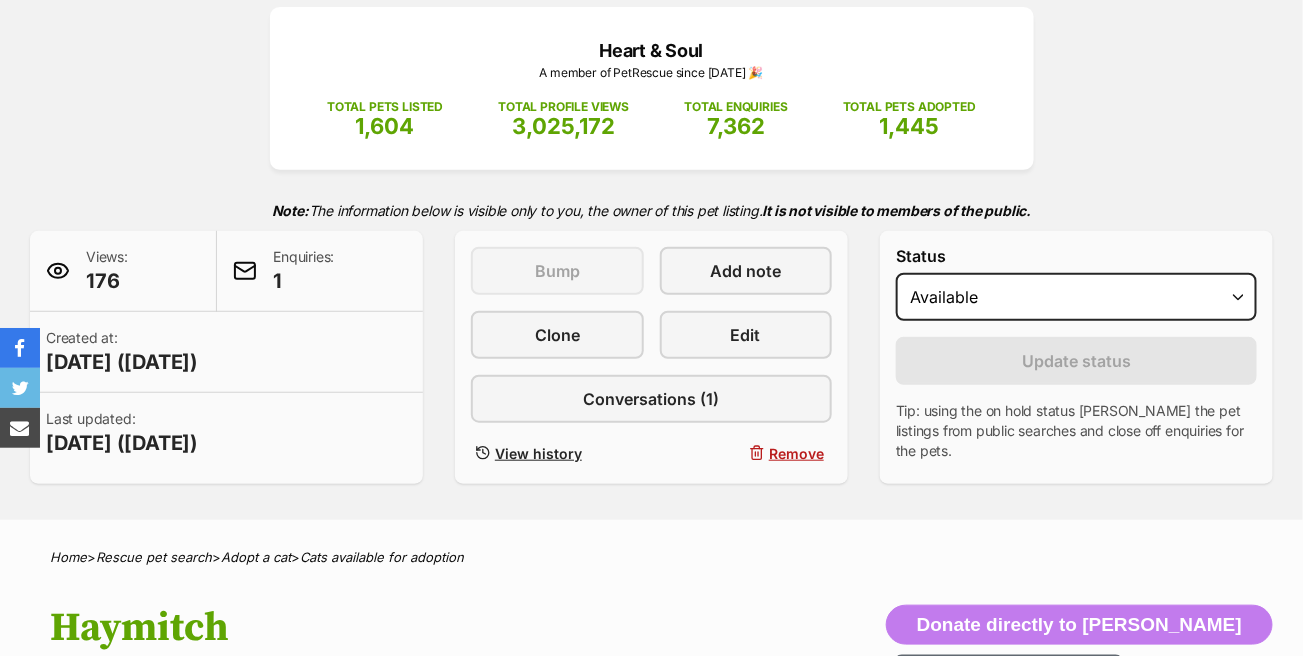 scroll, scrollTop: 384, scrollLeft: 0, axis: vertical 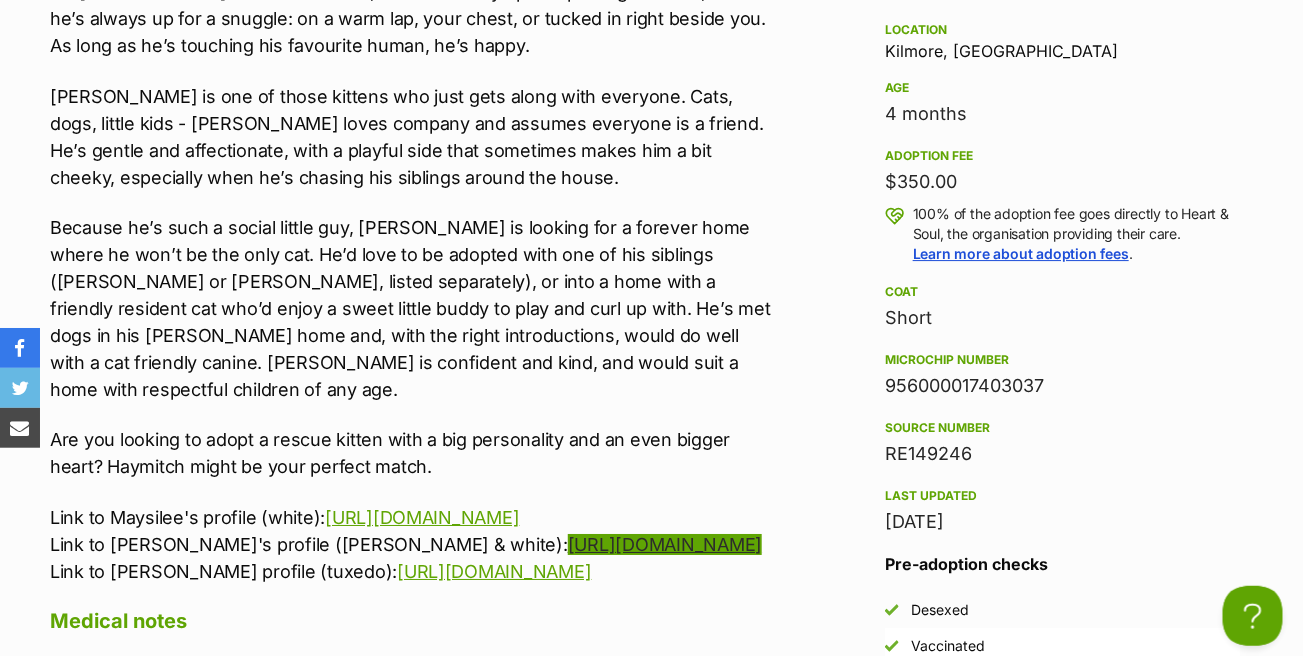 click on "https://www.petrescue.com.au/listings/1130629" at bounding box center [665, 544] 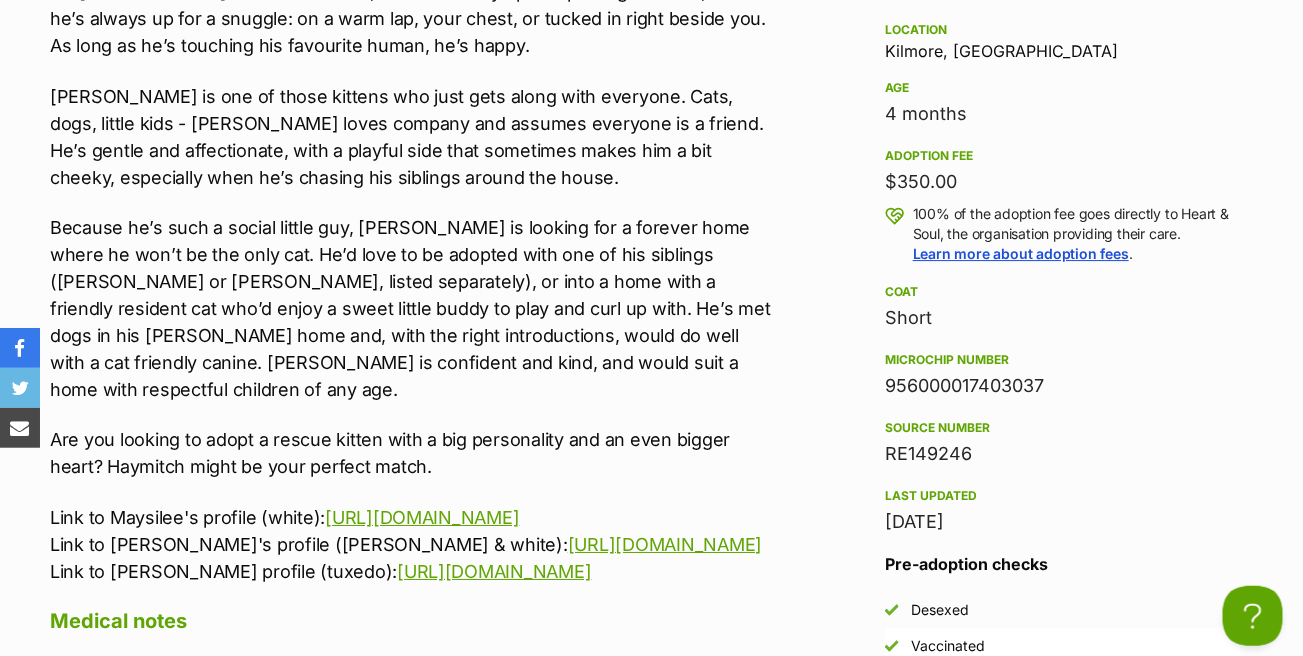 scroll, scrollTop: 0, scrollLeft: 0, axis: both 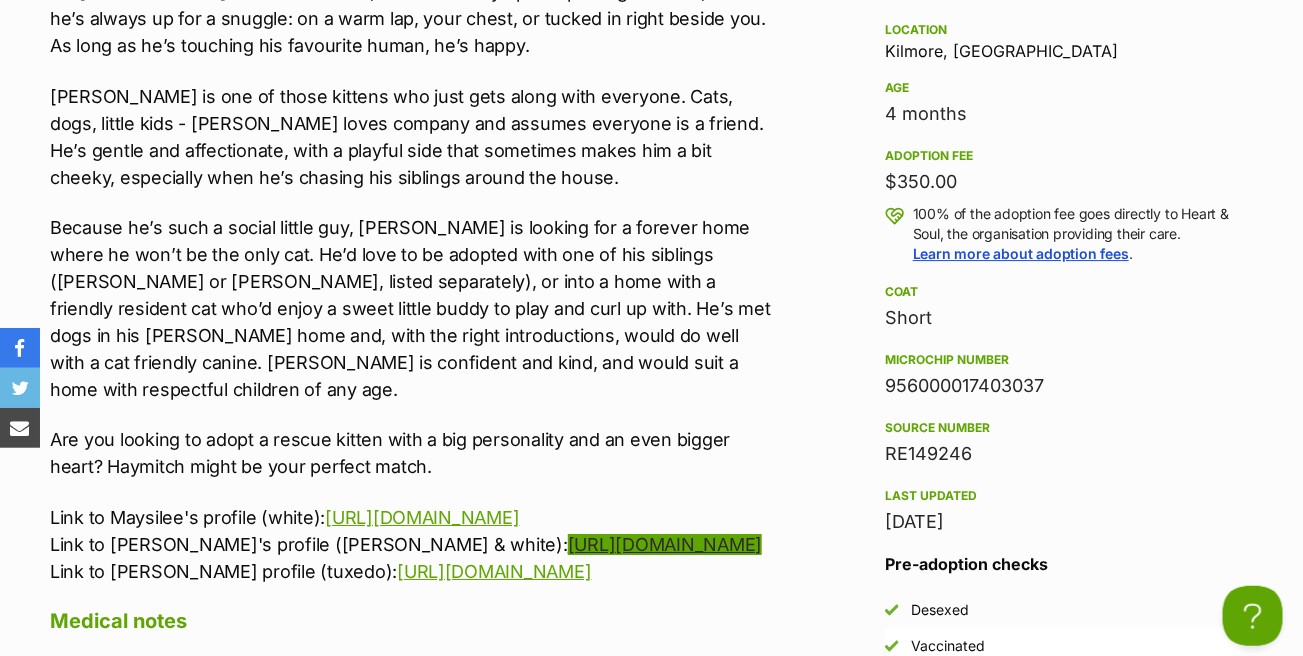 drag, startPoint x: 49, startPoint y: 449, endPoint x: 753, endPoint y: 482, distance: 704.773 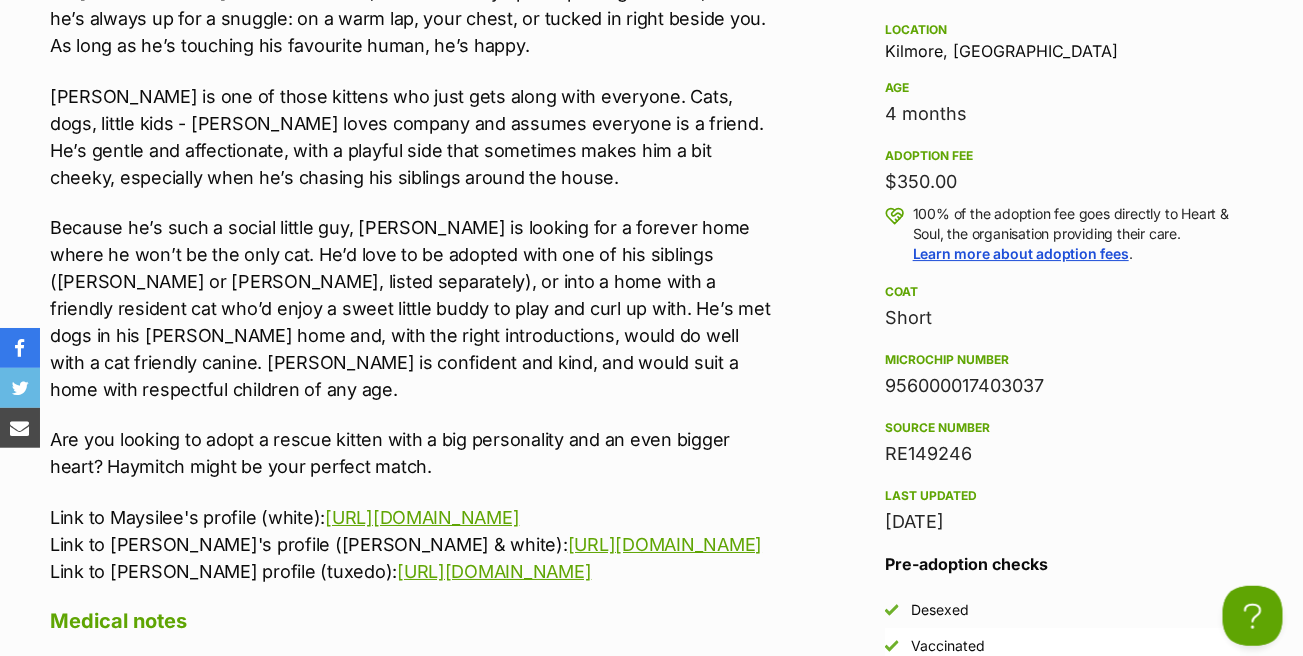 click on "Advertisement
Adoption information
I've been adopted!
This pet is no longer available
On Hold
Enquire about Haymitch
Find available pets like this!
Rescue group
Heart & Soul
PetRescue ID
1130622
Location
Kilmore, VIC
Age
4 months
Adoption fee
$350.00
100% of the adoption fee goes directly to Heart & Soul, the organisation providing their care.
Learn more about adoption fees .
Coat
Short
Microchip number
956000017403037
Source number
RE149246
Last updated
14 Jul, 2025
Pre-adoption checks
Desexed
Vaccinated
Interstate adoption (VIC only)
Wormed
About Haymitch
Meet Haymitch!
Are you looking to adopt a rescue kitten with a big personality and an even bigger heart? Haymitch might be your perfect match.
Medical notes" at bounding box center (651, 924) 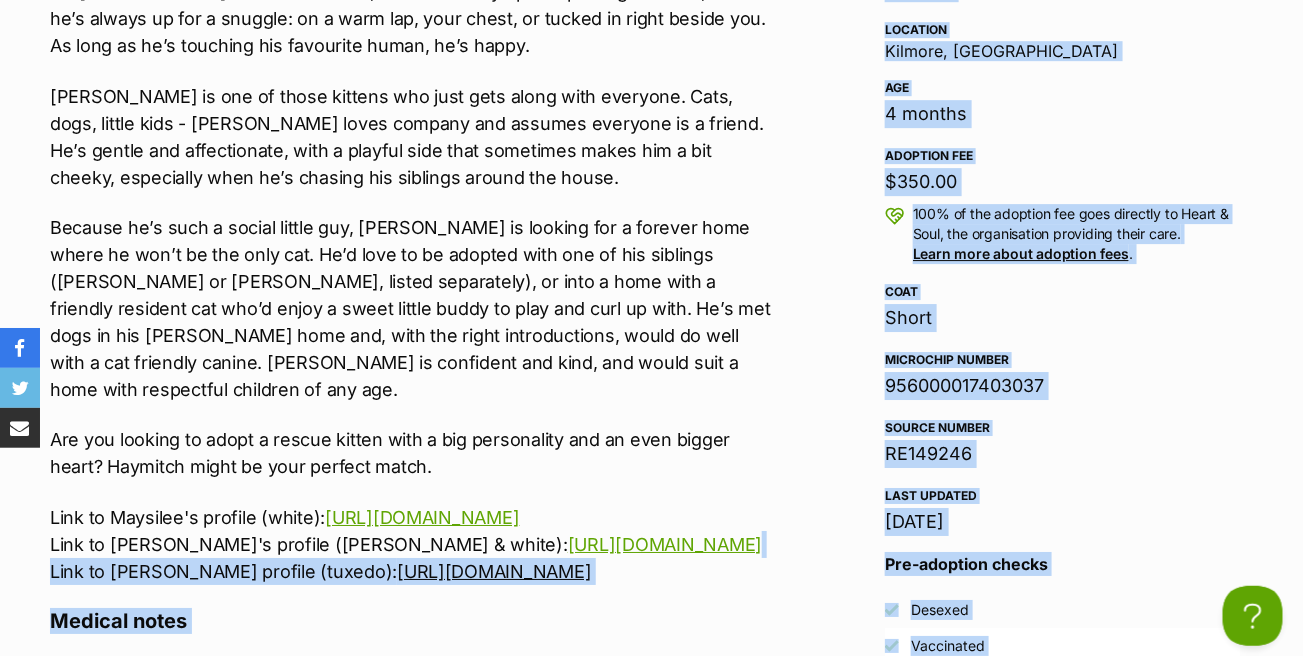 drag, startPoint x: 784, startPoint y: 478, endPoint x: 39, endPoint y: 440, distance: 745.9685 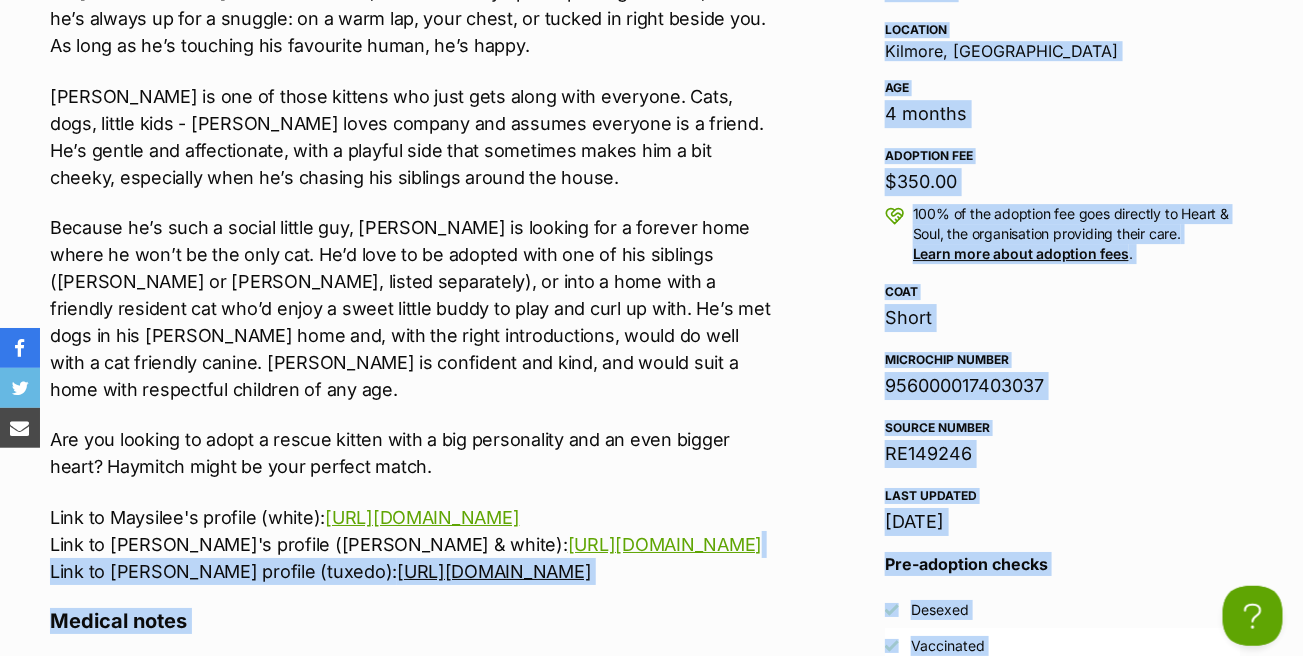 click on "Advertisement
Adoption information
I've been adopted!
This pet is no longer available
On Hold
Enquire about Haymitch
Find available pets like this!
Rescue group
Heart & Soul
PetRescue ID
1130622
Location
Kilmore, VIC
Age
4 months
Adoption fee
$350.00
100% of the adoption fee goes directly to Heart & Soul, the organisation providing their care.
Learn more about adoption fees .
Coat
Short
Microchip number
956000017403037
Source number
RE149246
Last updated
14 Jul, 2025
Pre-adoption checks
Desexed
Vaccinated
Interstate adoption (VIC only)
Wormed
About Haymitch
Meet Haymitch!
Are you looking to adopt a rescue kitten with a big personality and an even bigger heart? Haymitch might be your perfect match.
Medical notes" at bounding box center [651, 924] 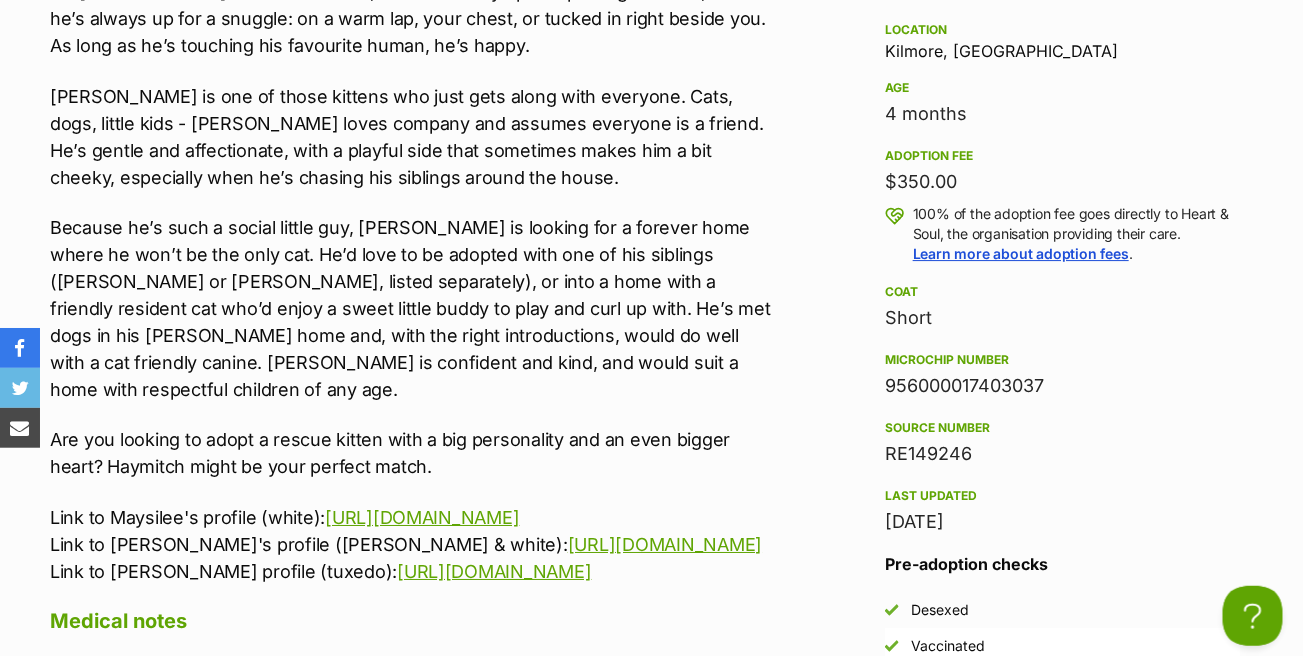 drag, startPoint x: 727, startPoint y: 389, endPoint x: 669, endPoint y: 409, distance: 61.351448 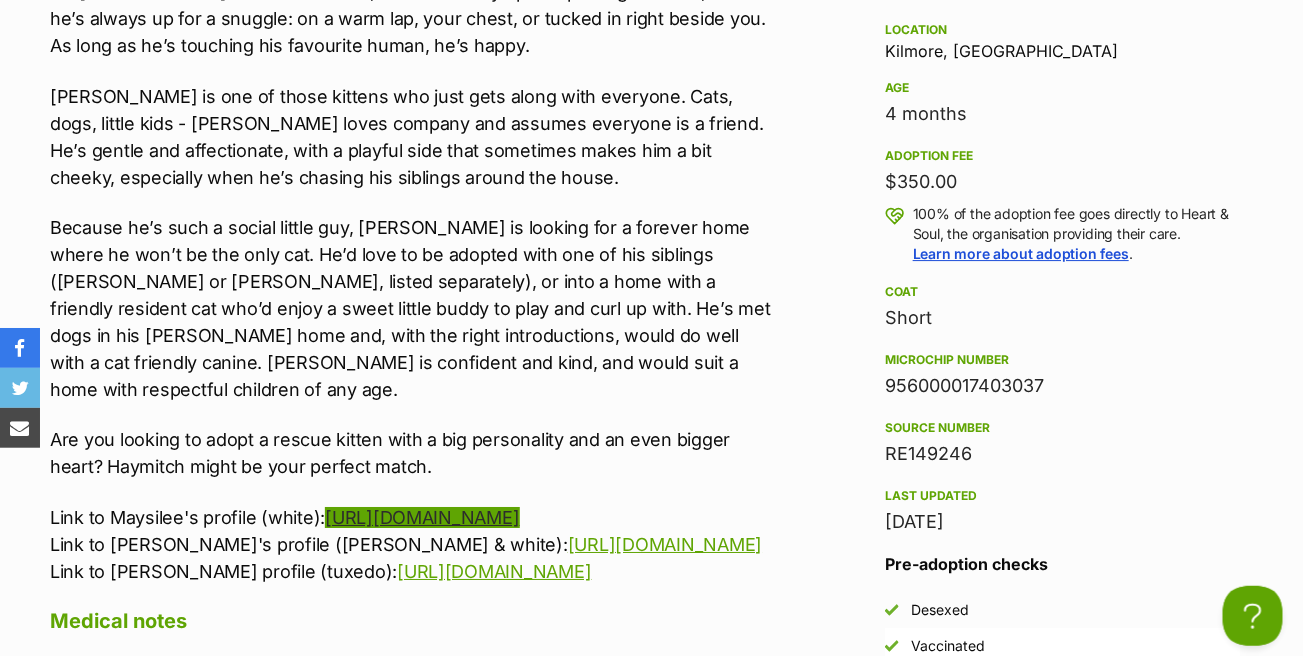 copy on "Link to Maysilee's profile (white):  https://www.petrescue.com.au/listings/1130630
Link to Louella's profile (tabby & white):  https://www.petrescue.com.au/listings/1130629" 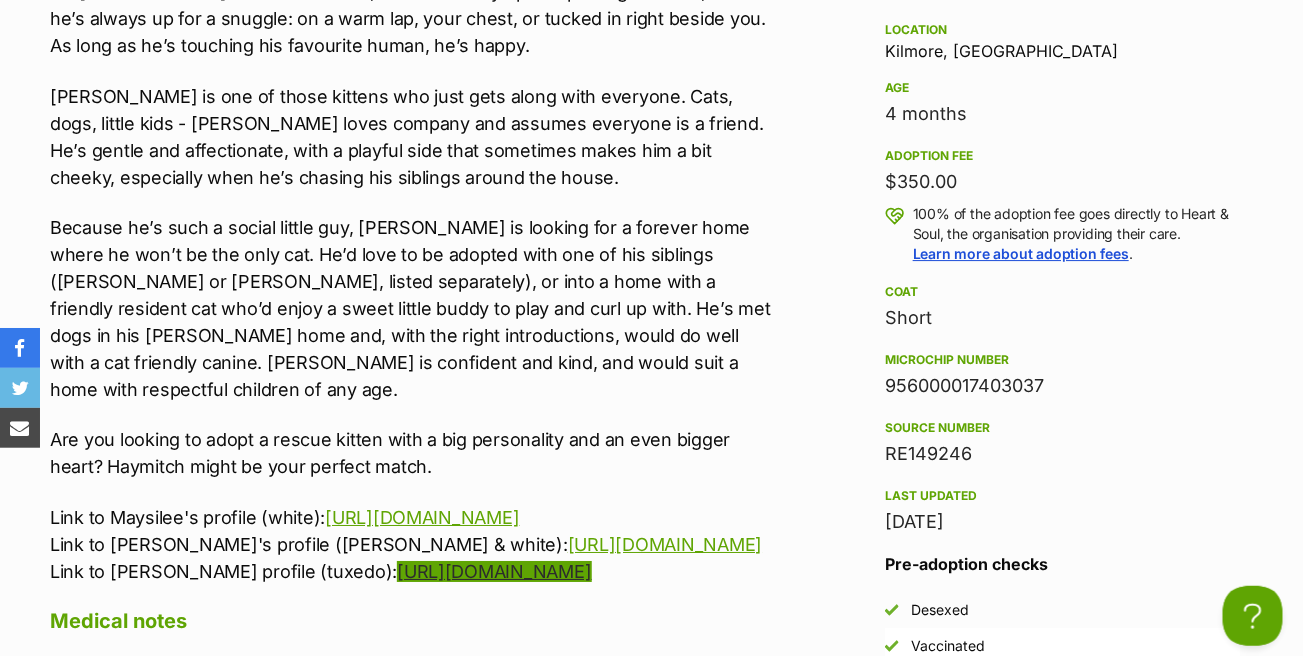 click on "https://www.petrescue.com.au/listings/1130623" at bounding box center (494, 571) 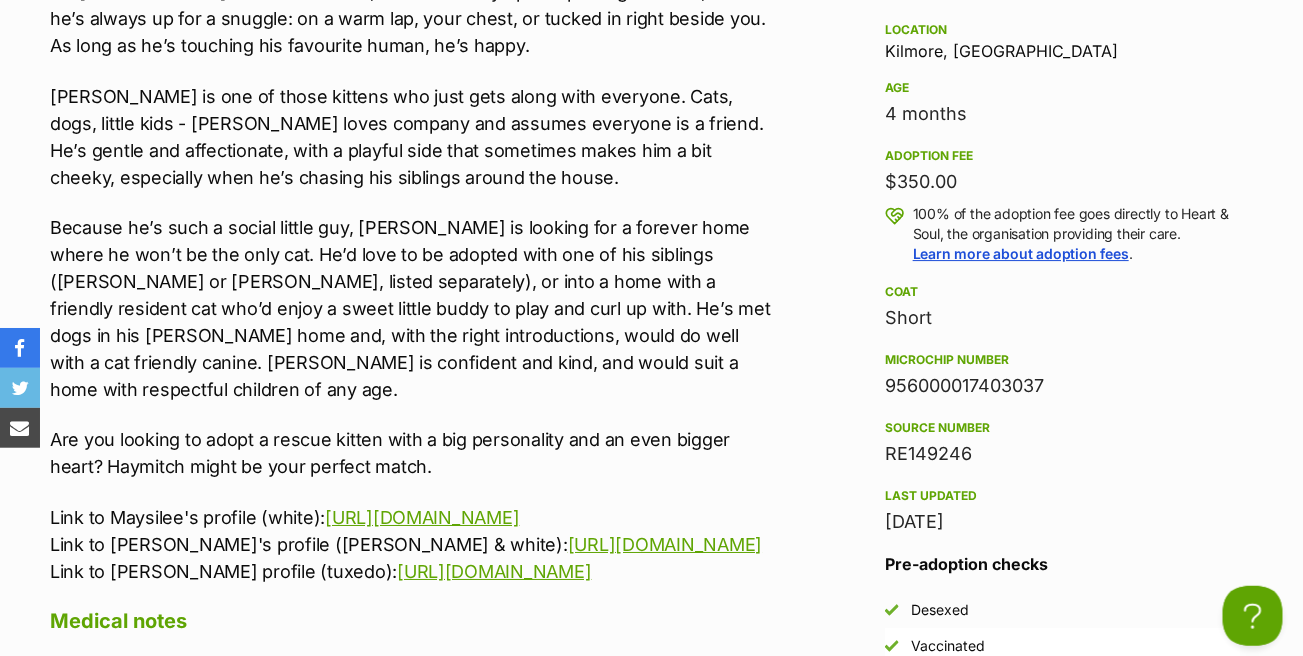 scroll, scrollTop: 0, scrollLeft: 0, axis: both 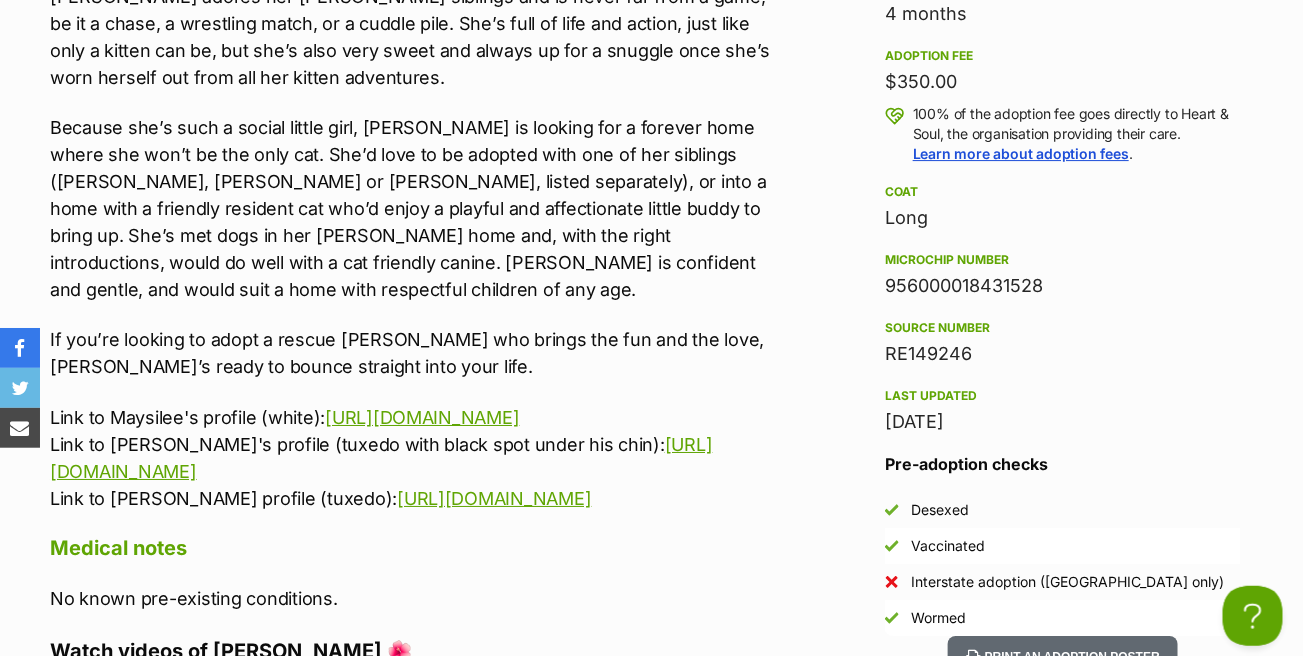 drag, startPoint x: 461, startPoint y: 401, endPoint x: 51, endPoint y: 379, distance: 410.5898 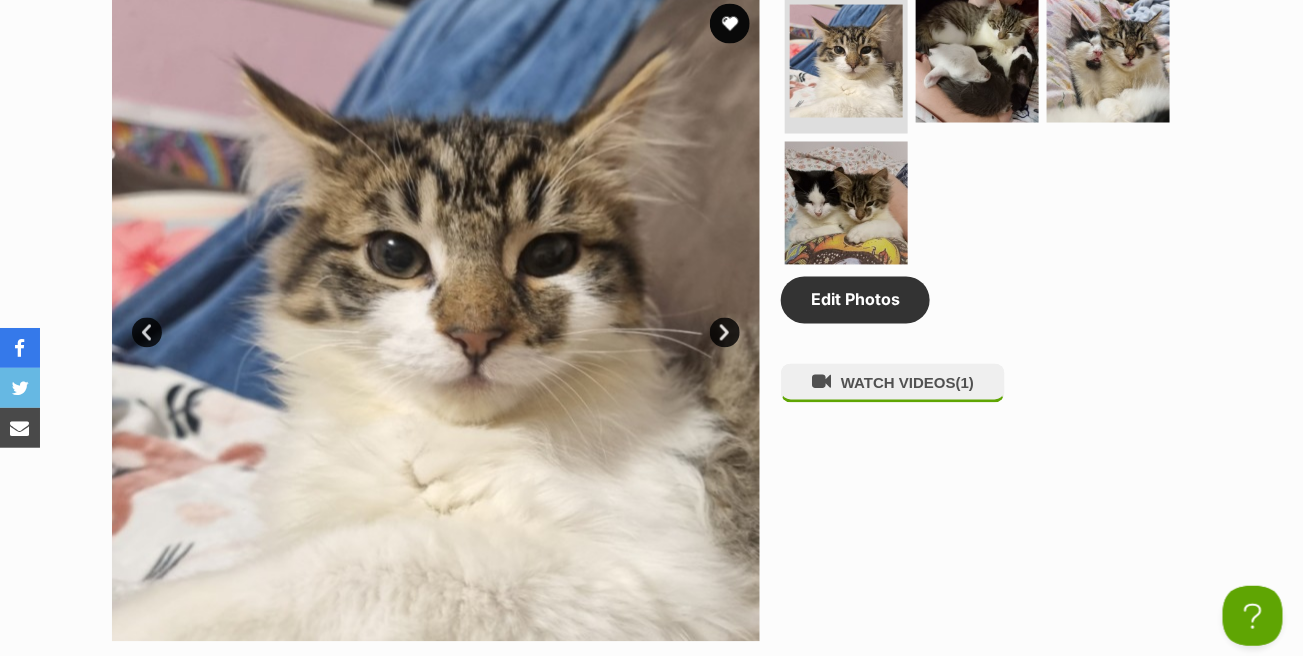scroll, scrollTop: 1000, scrollLeft: 0, axis: vertical 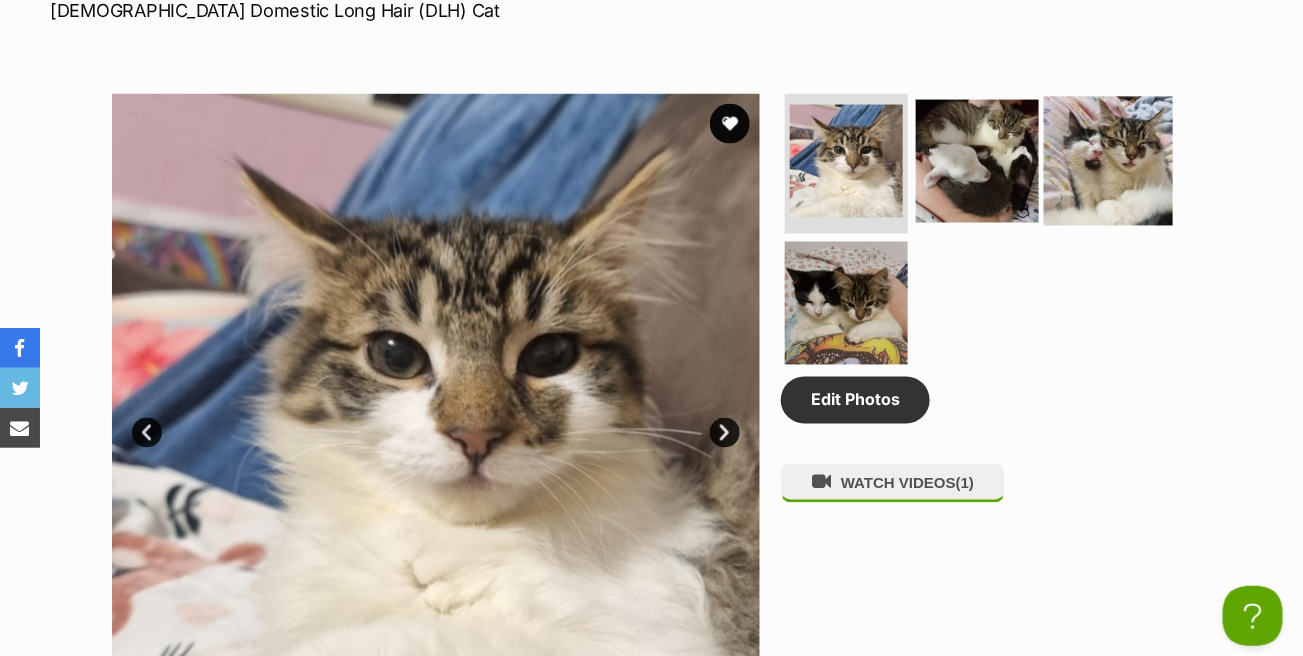 click at bounding box center [1108, 161] 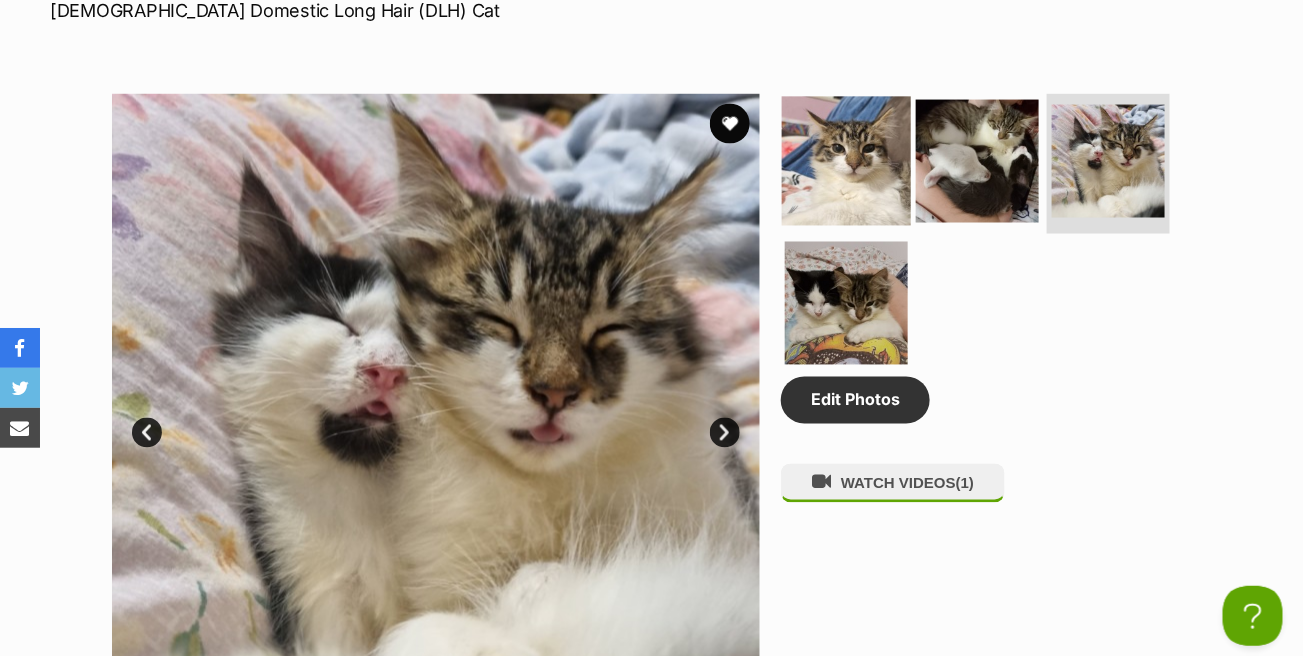 click at bounding box center (846, 161) 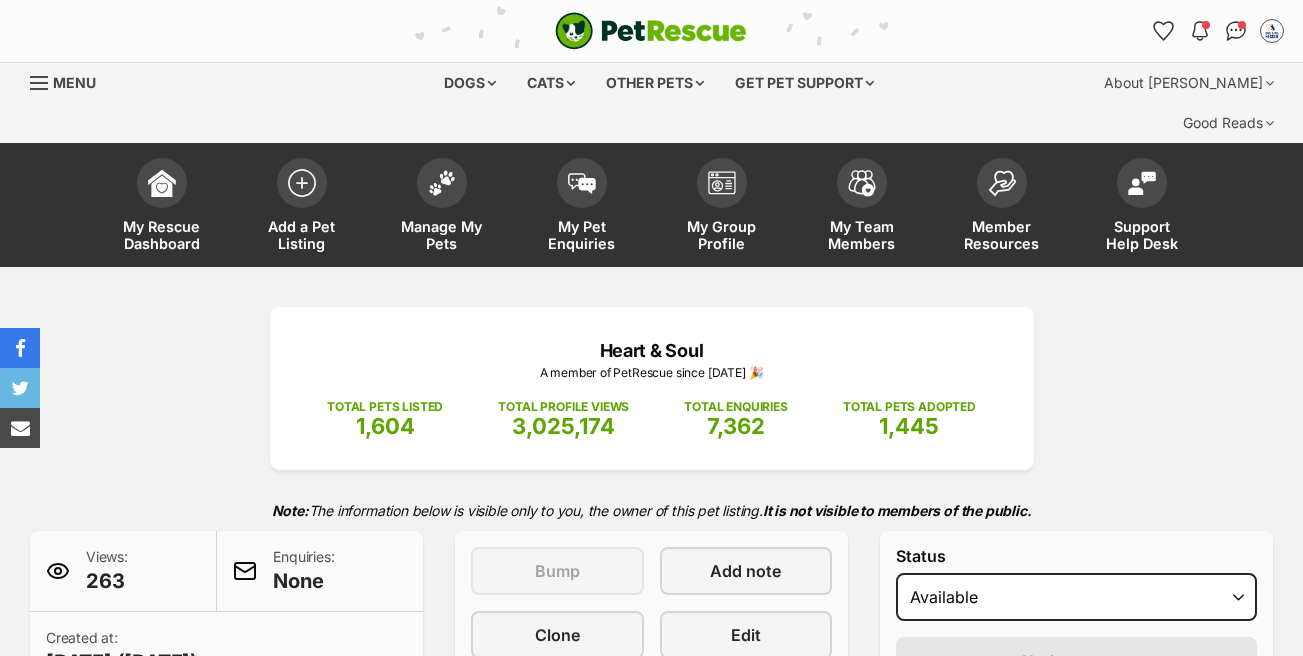 scroll, scrollTop: 600, scrollLeft: 0, axis: vertical 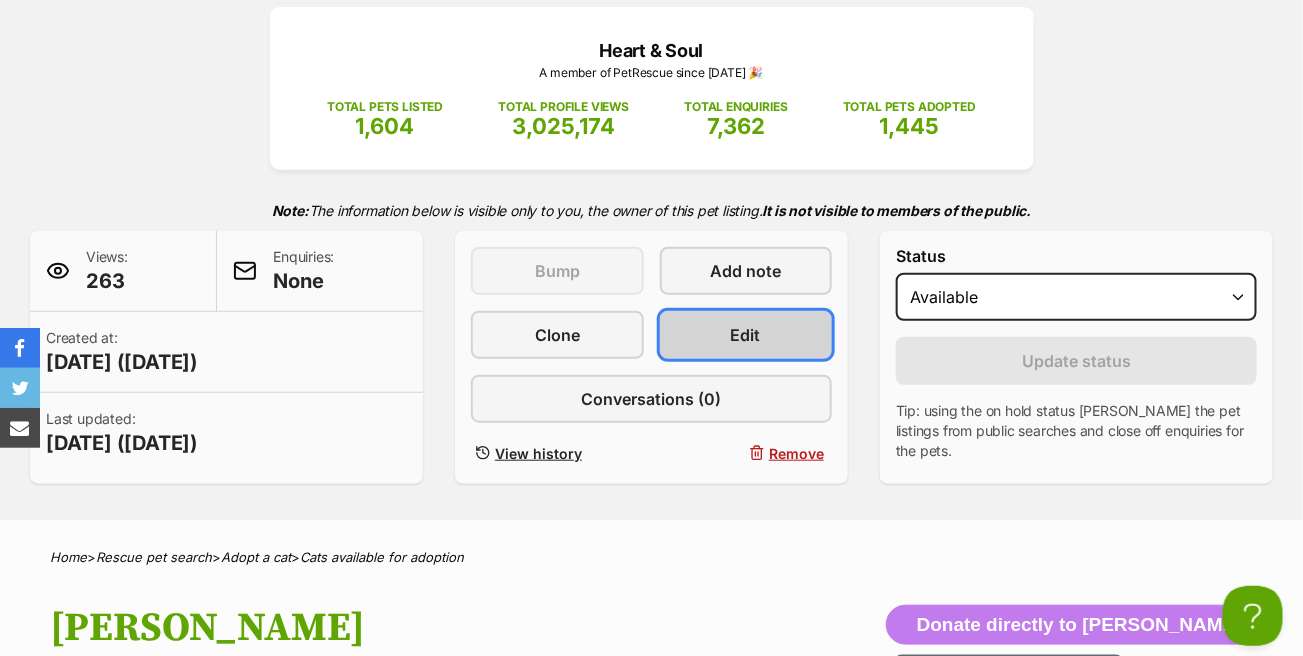 click on "Edit" at bounding box center [746, 335] 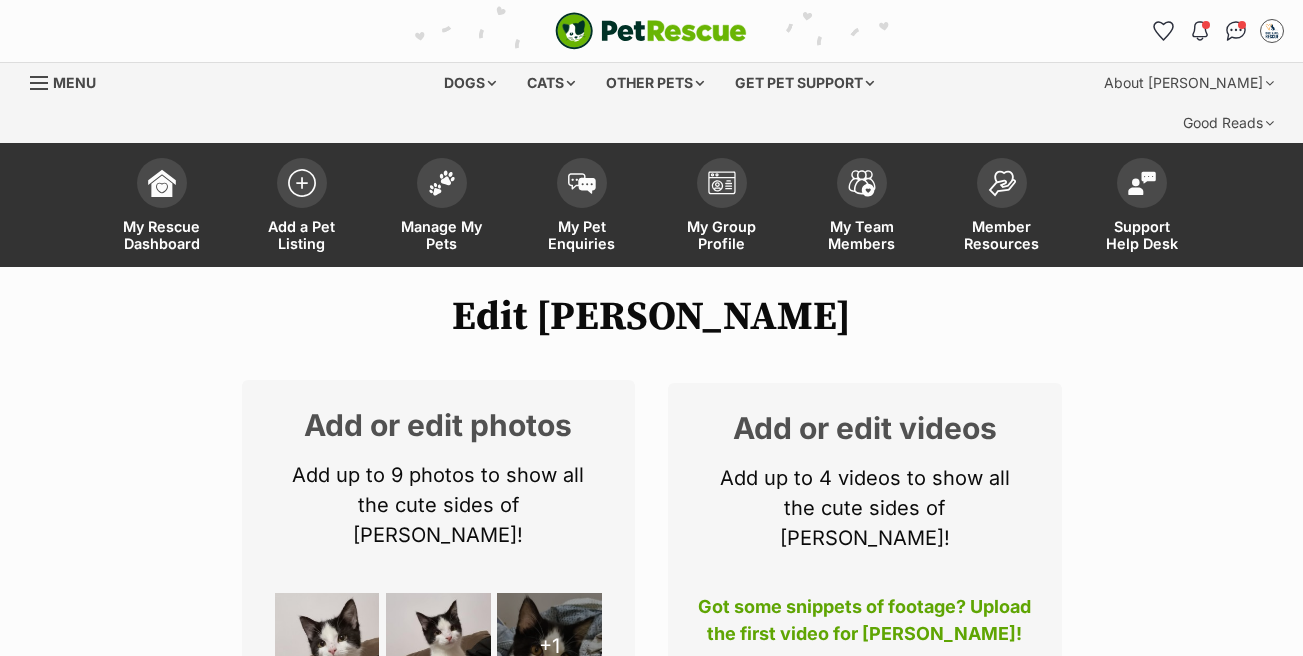 scroll, scrollTop: 1534, scrollLeft: 0, axis: vertical 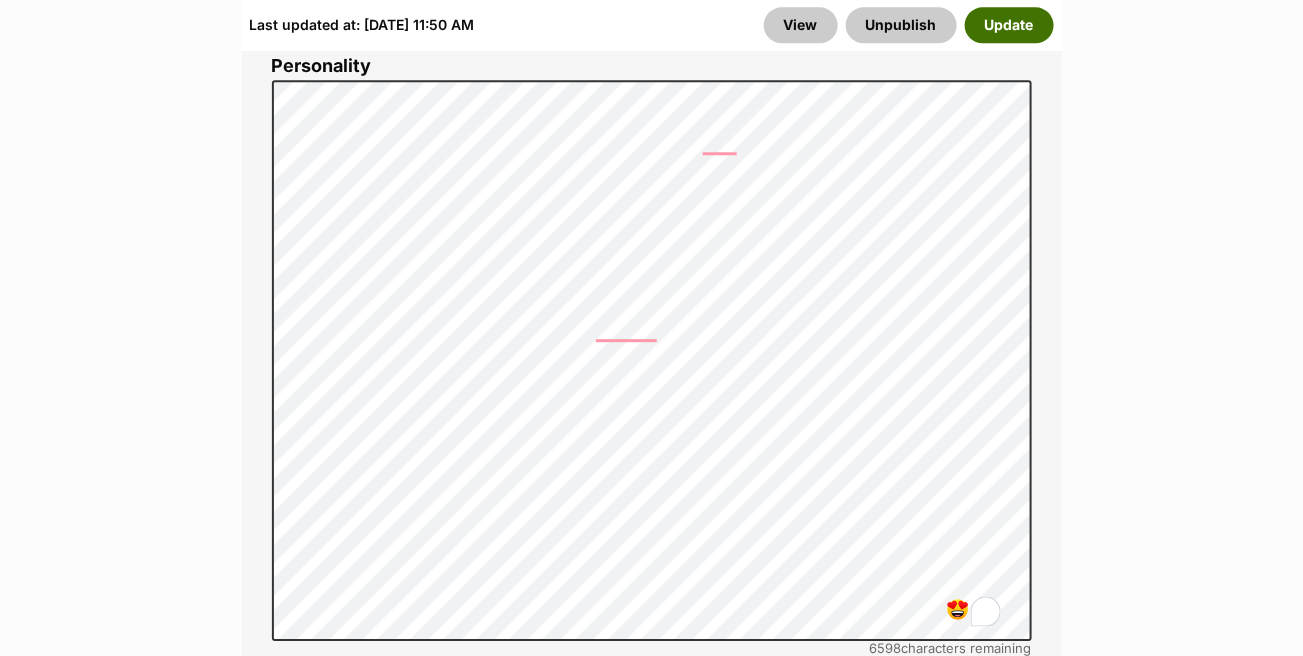 click on "Update" at bounding box center [1009, 25] 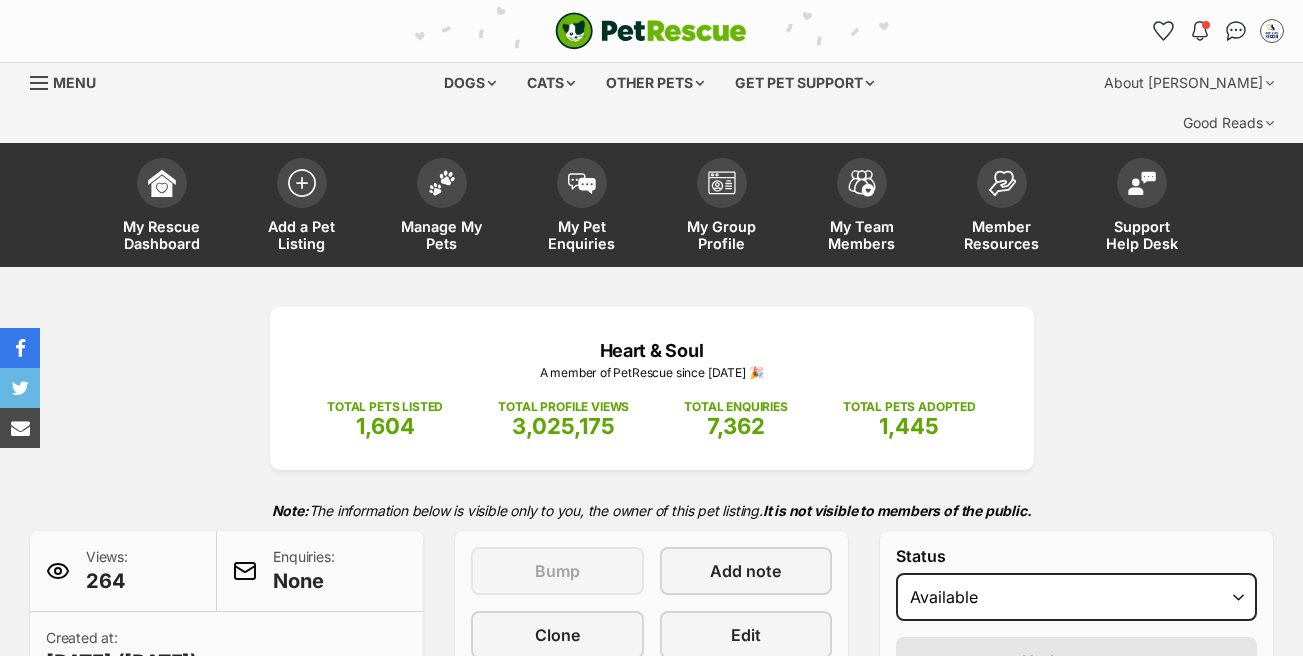 scroll, scrollTop: 574, scrollLeft: 0, axis: vertical 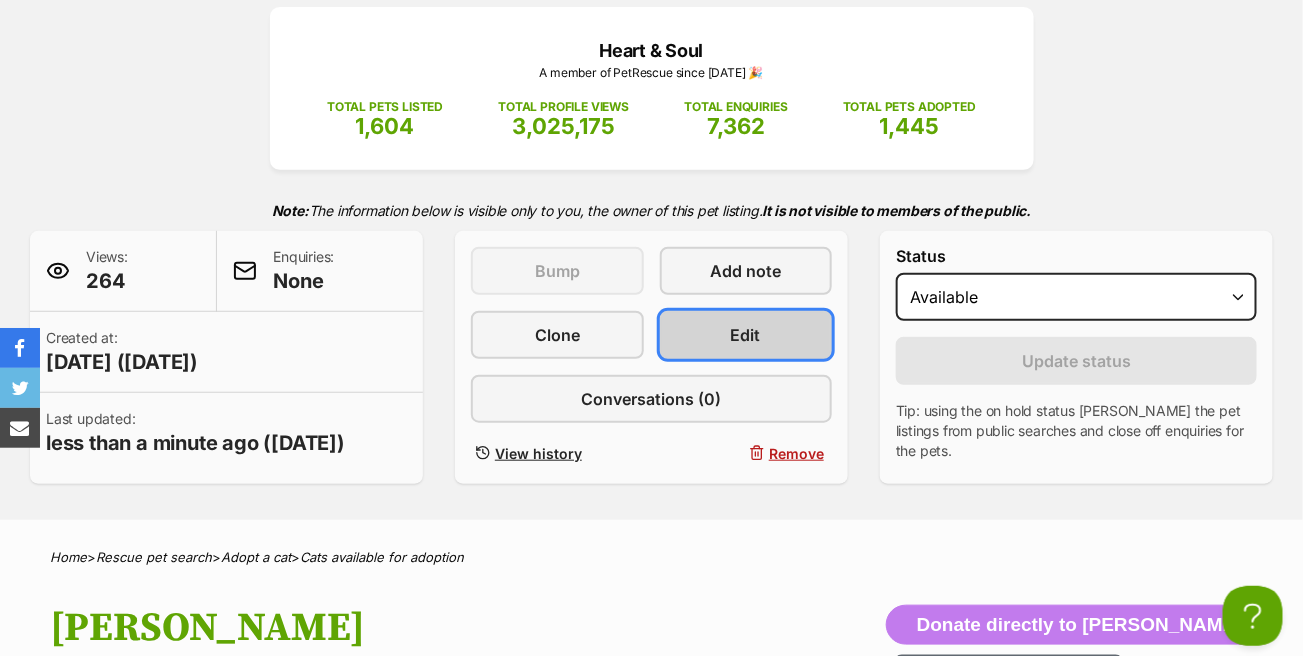 click on "Edit" at bounding box center (746, 335) 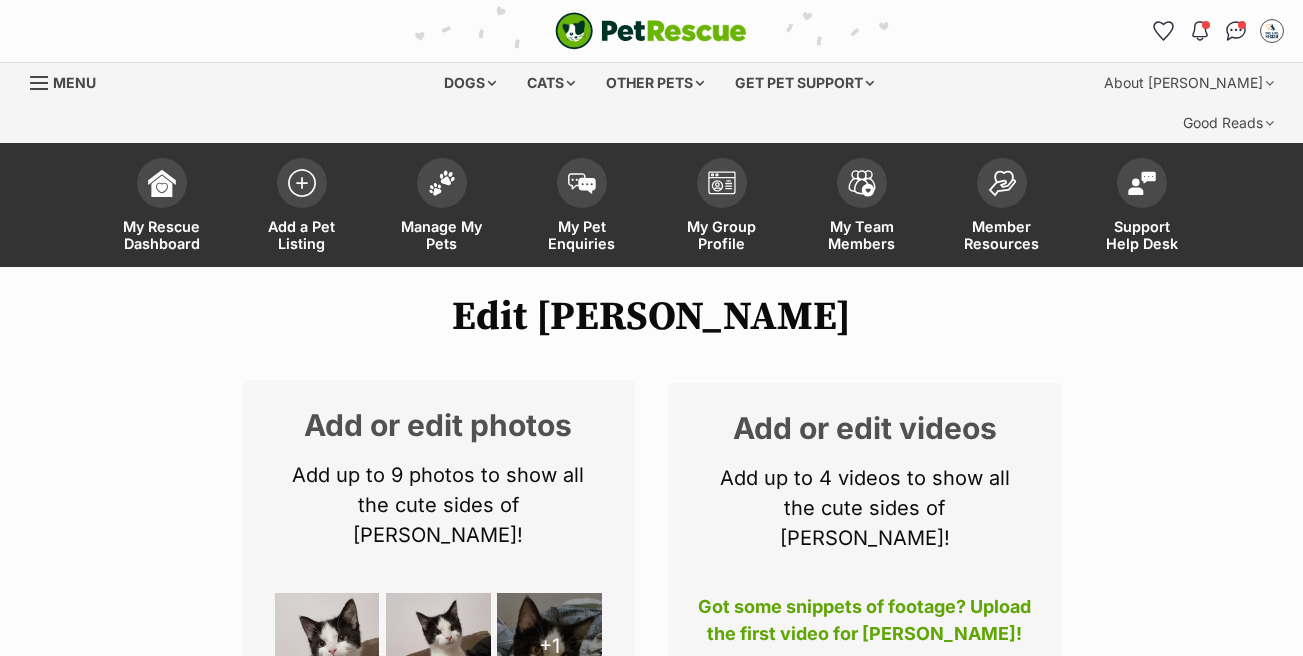 scroll, scrollTop: 1293, scrollLeft: 0, axis: vertical 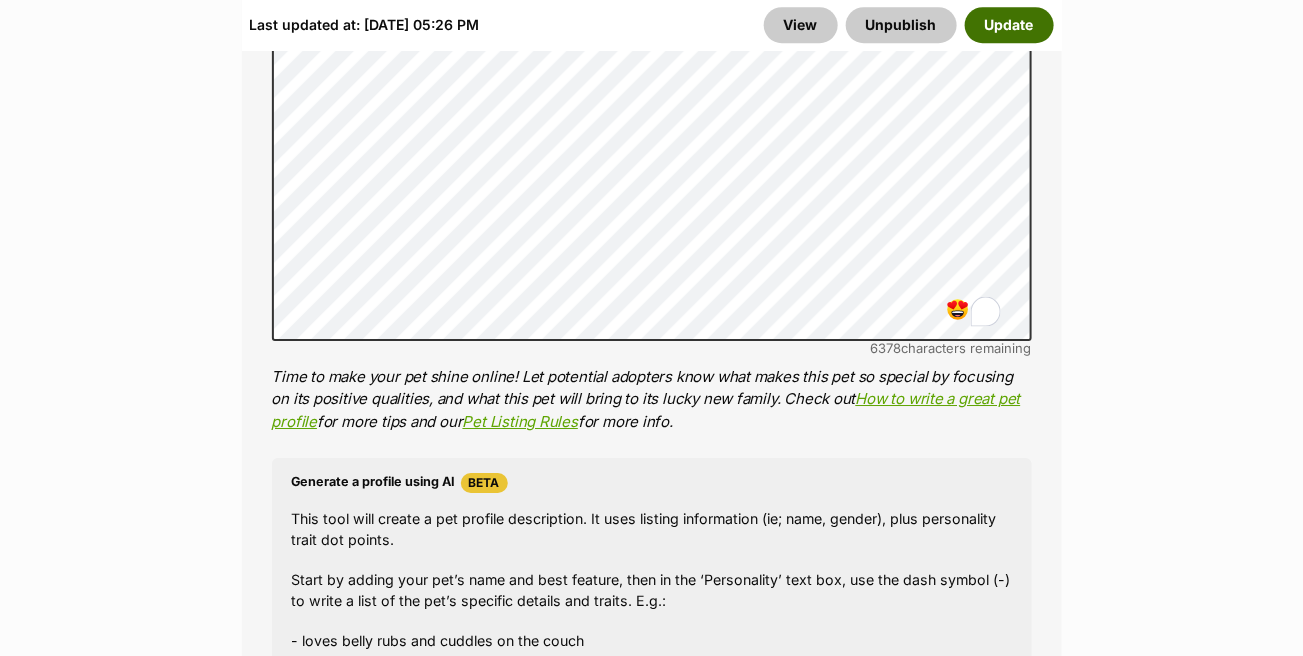 click on "Update" at bounding box center [1009, 25] 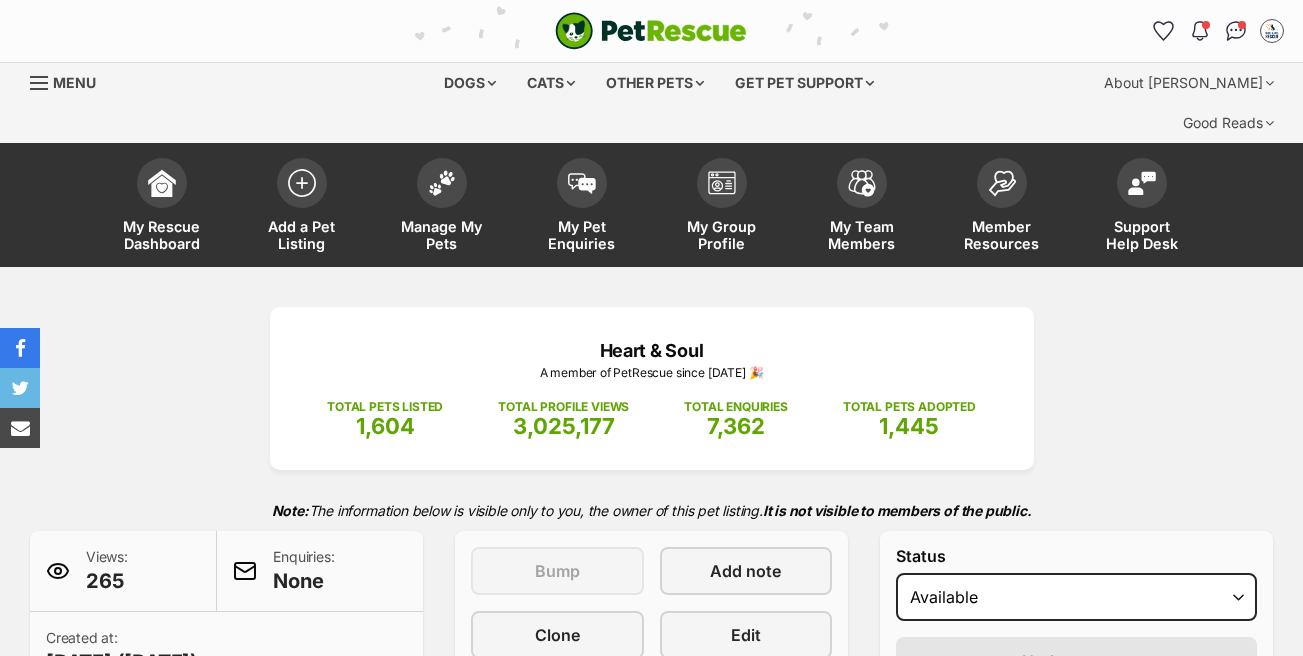 scroll, scrollTop: 800, scrollLeft: 0, axis: vertical 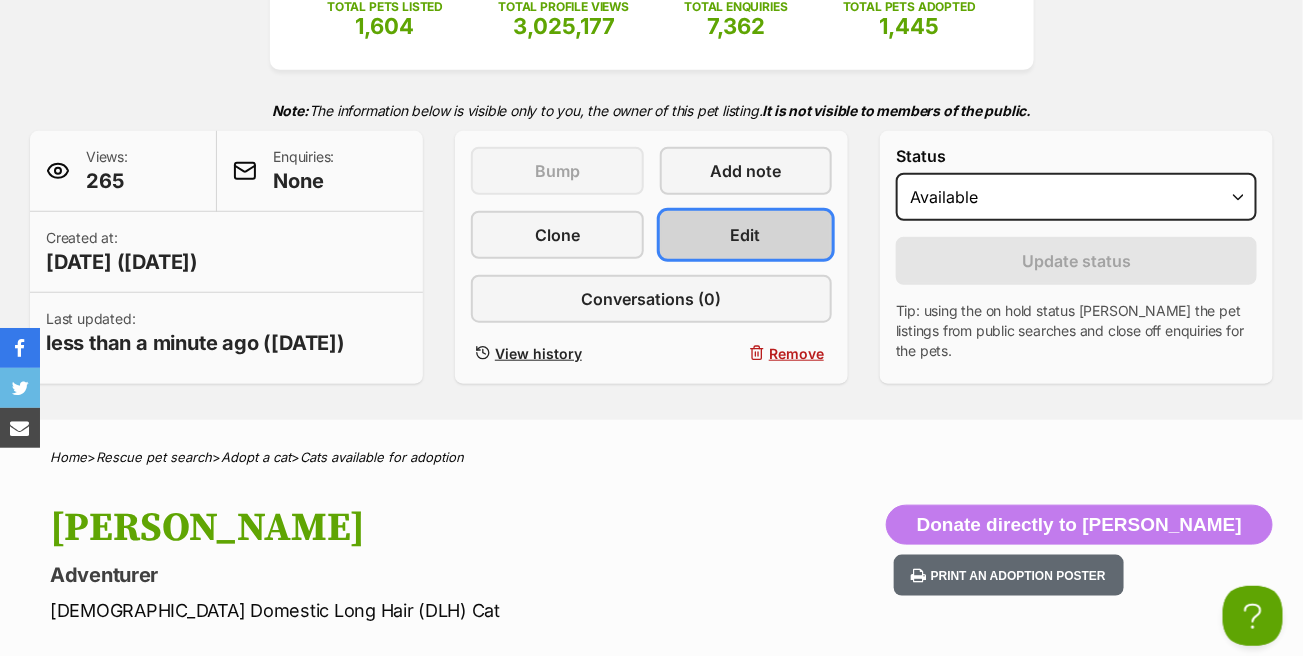 click on "Edit" at bounding box center [746, 235] 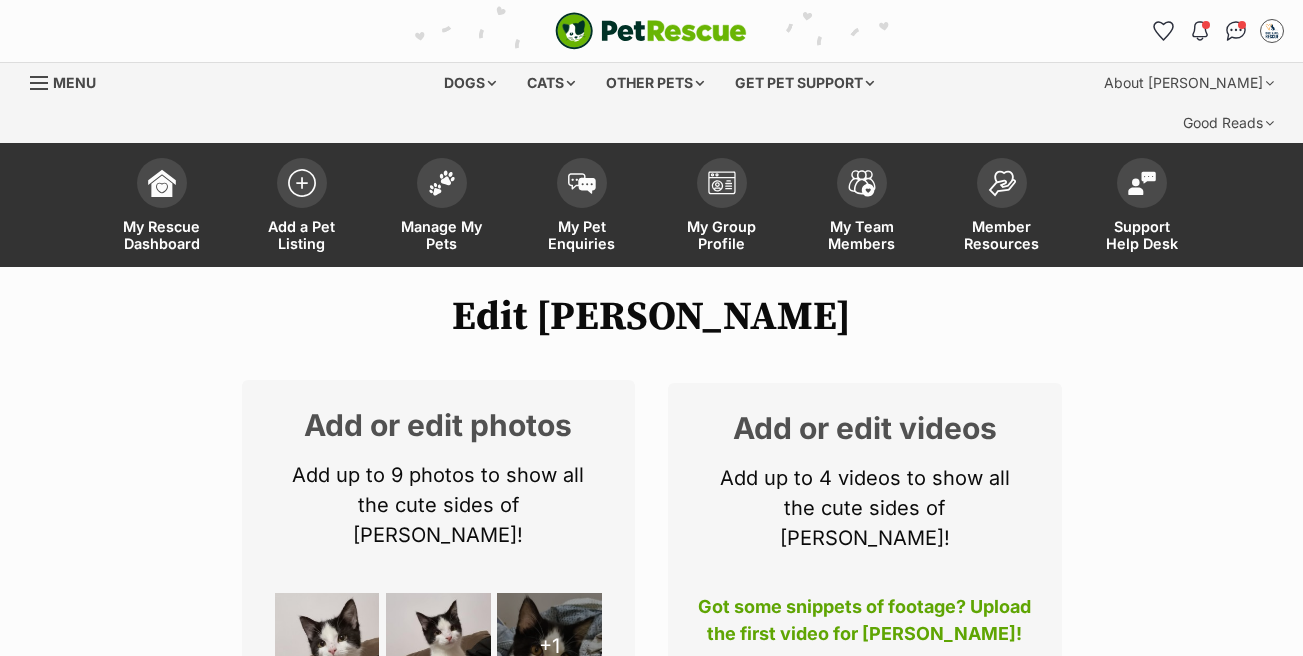 scroll, scrollTop: 800, scrollLeft: 0, axis: vertical 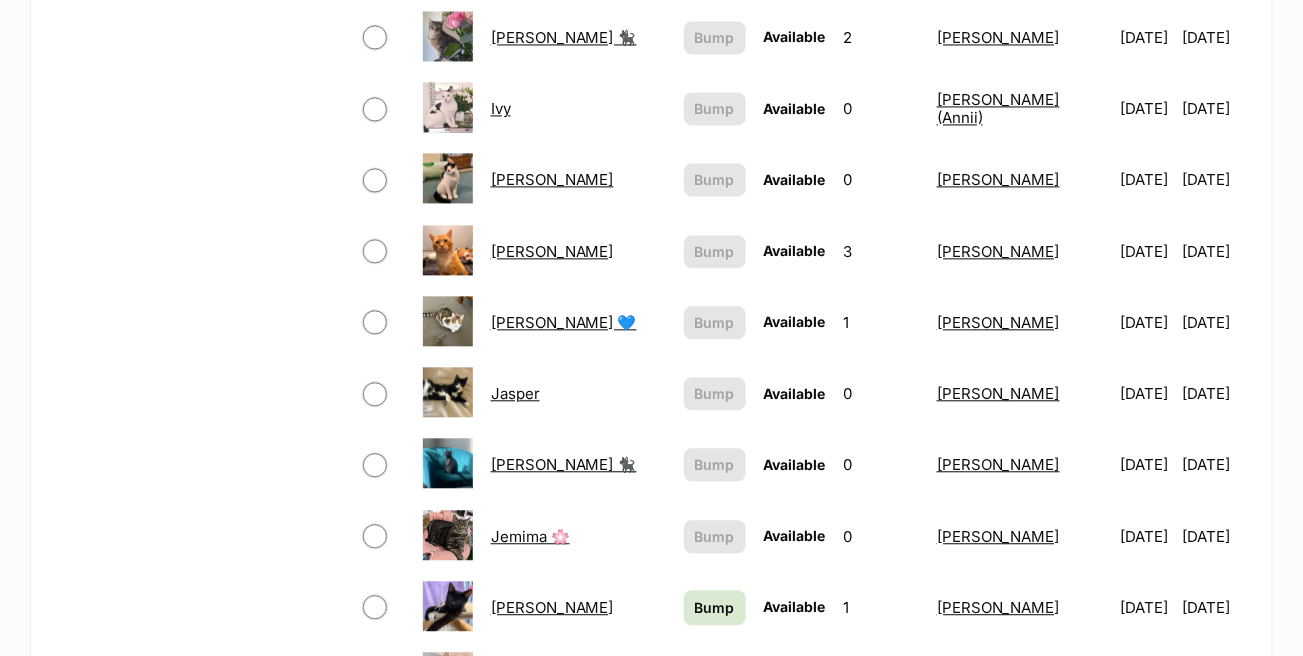 click on "Jett" at bounding box center [552, 607] 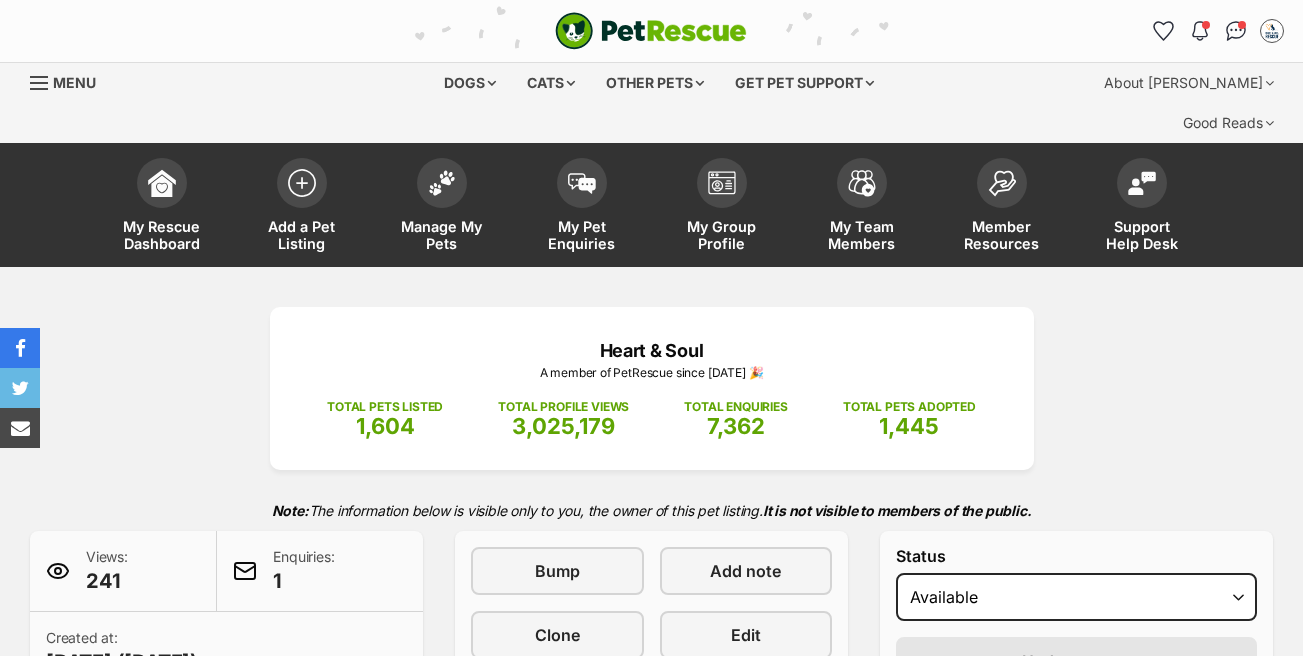 scroll, scrollTop: 0, scrollLeft: 0, axis: both 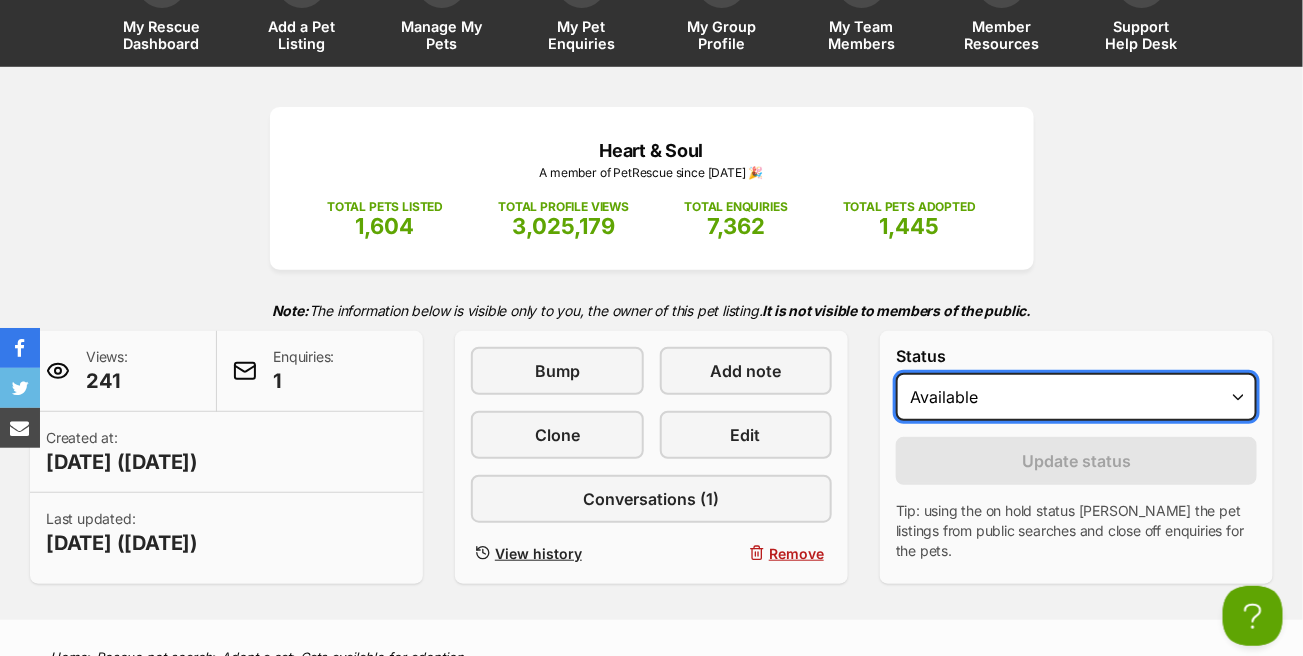 click on "Draft - not available as listing has enquires
Available
On hold
Adopted" at bounding box center [1076, 397] 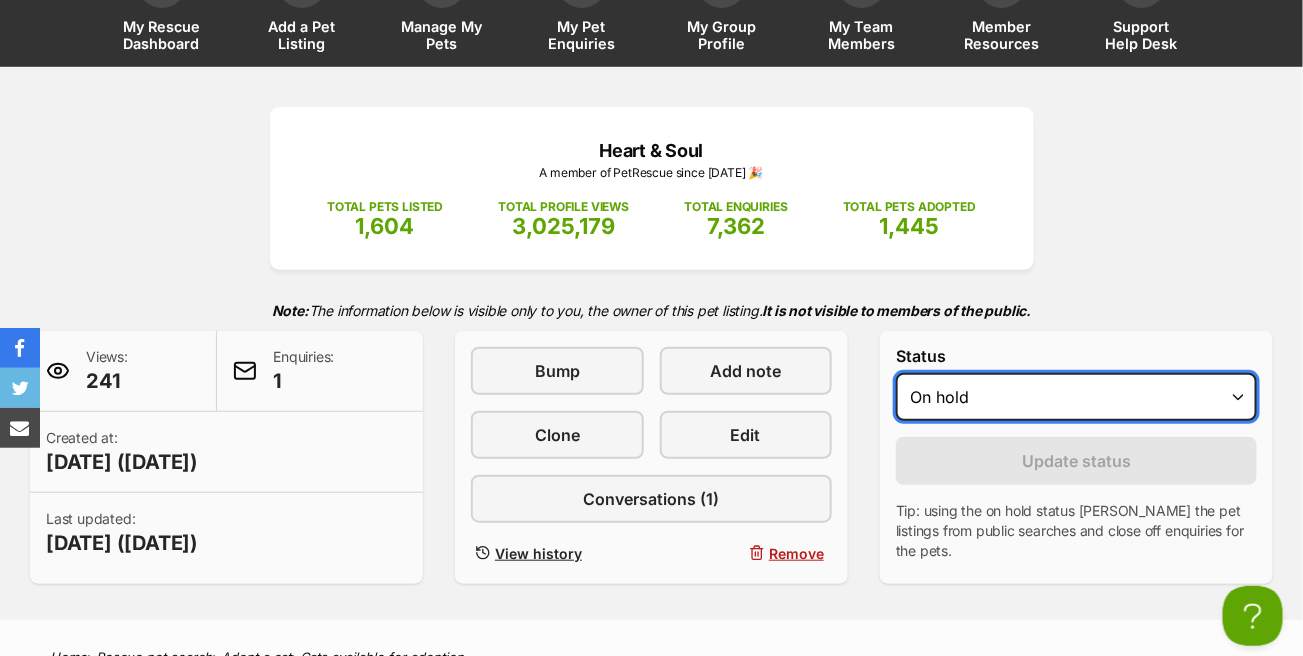 click on "Draft - not available as listing has enquires
Available
On hold
Adopted" at bounding box center (1076, 397) 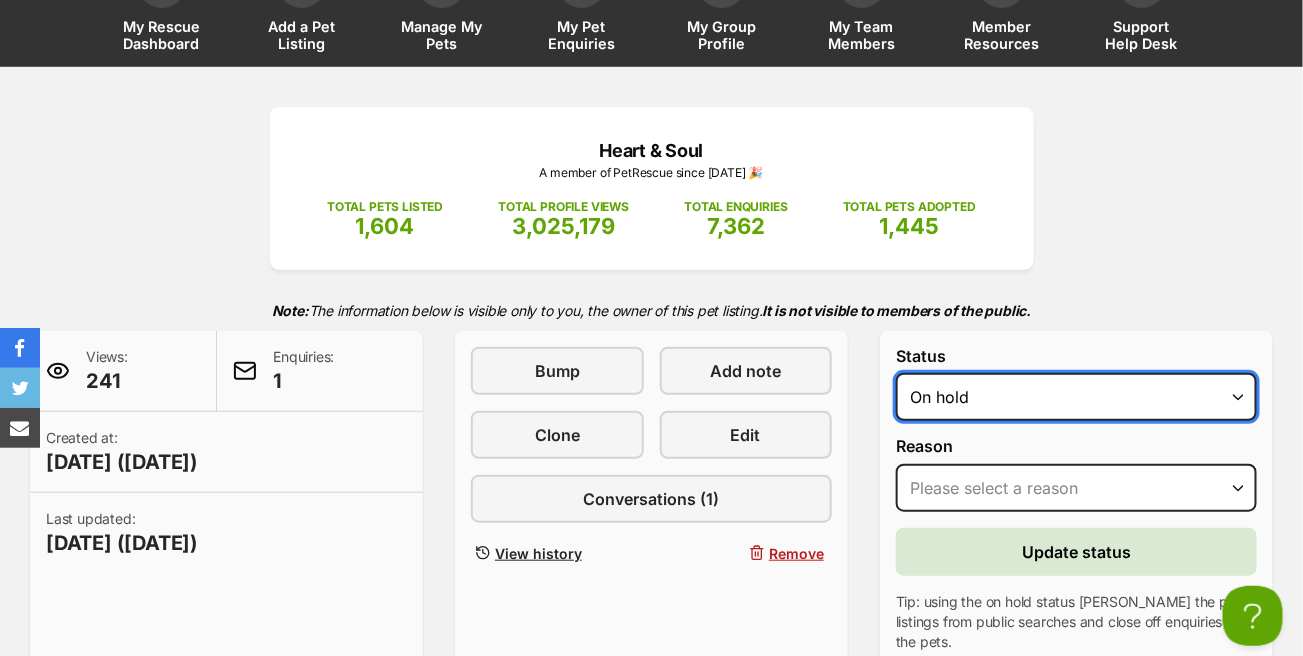 scroll, scrollTop: 500, scrollLeft: 0, axis: vertical 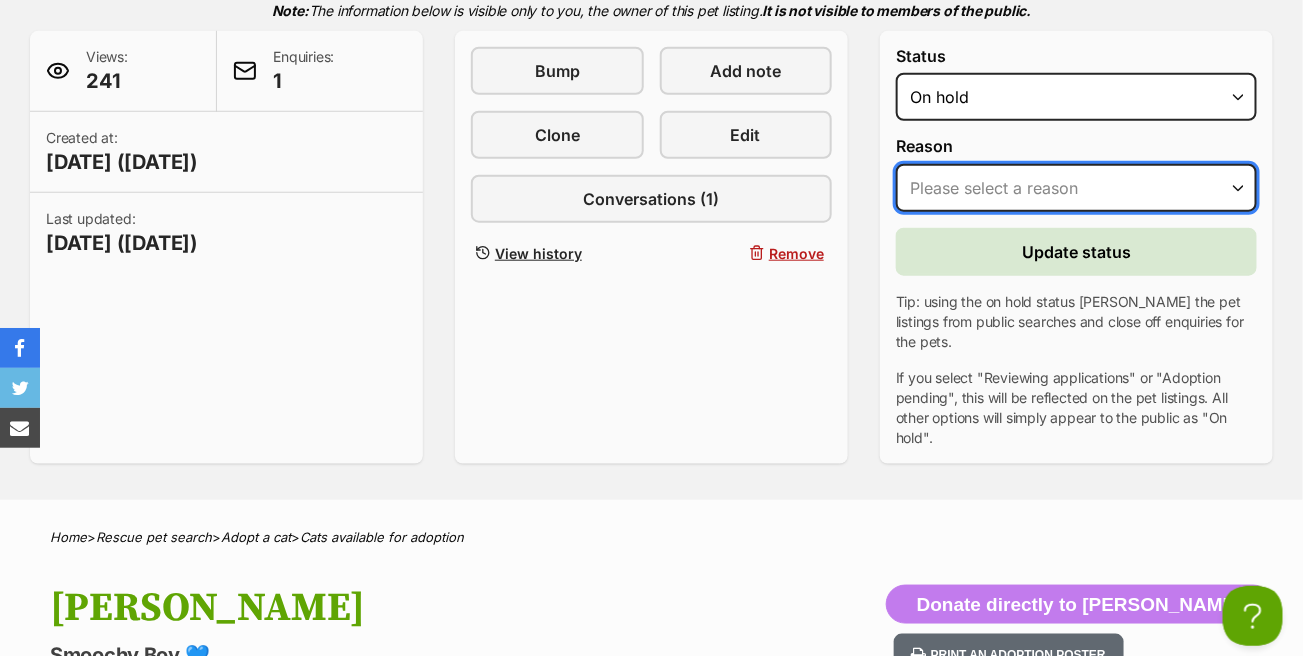 click on "Please select a reason
Medical reasons
Reviewing applications
Adoption pending
Other" at bounding box center [1076, 188] 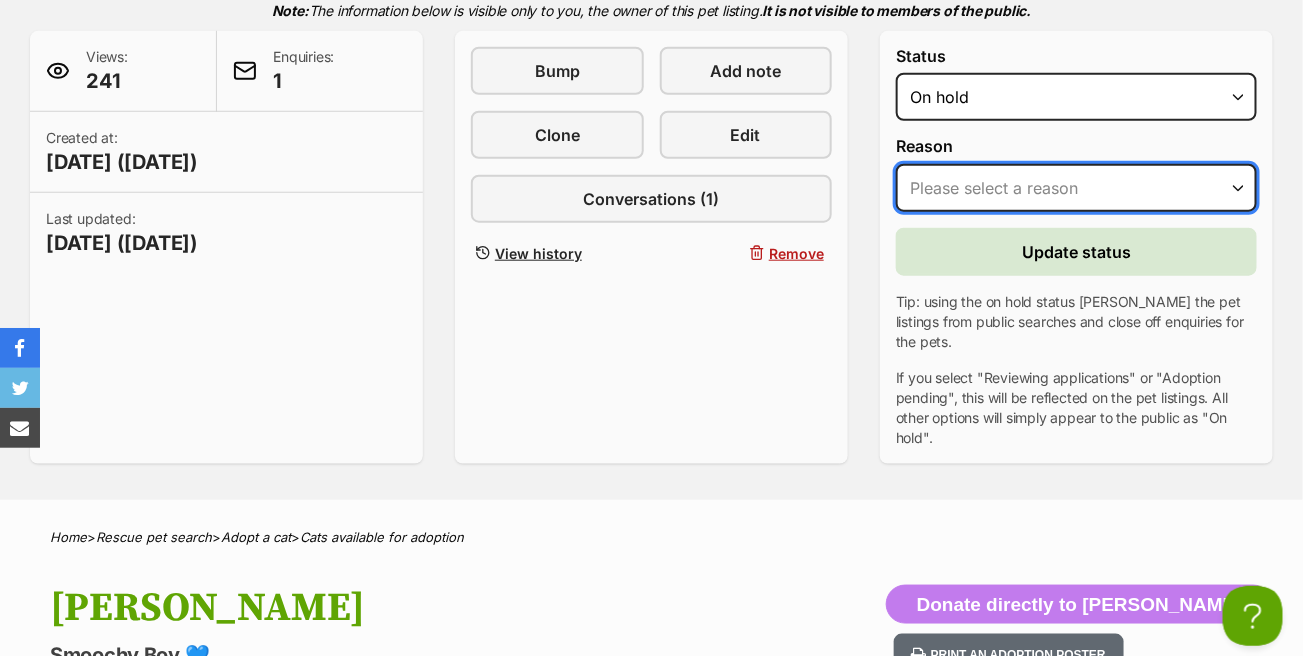 select on "reviewing_applications" 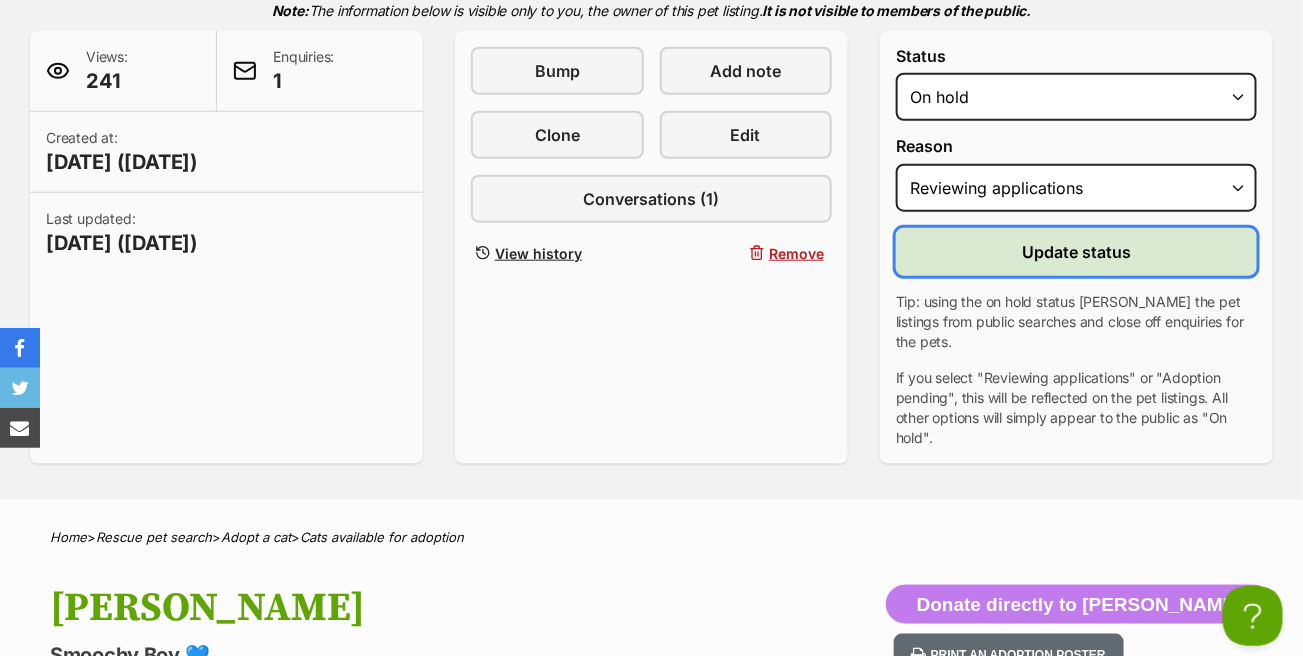 click on "Update status" at bounding box center [1076, 252] 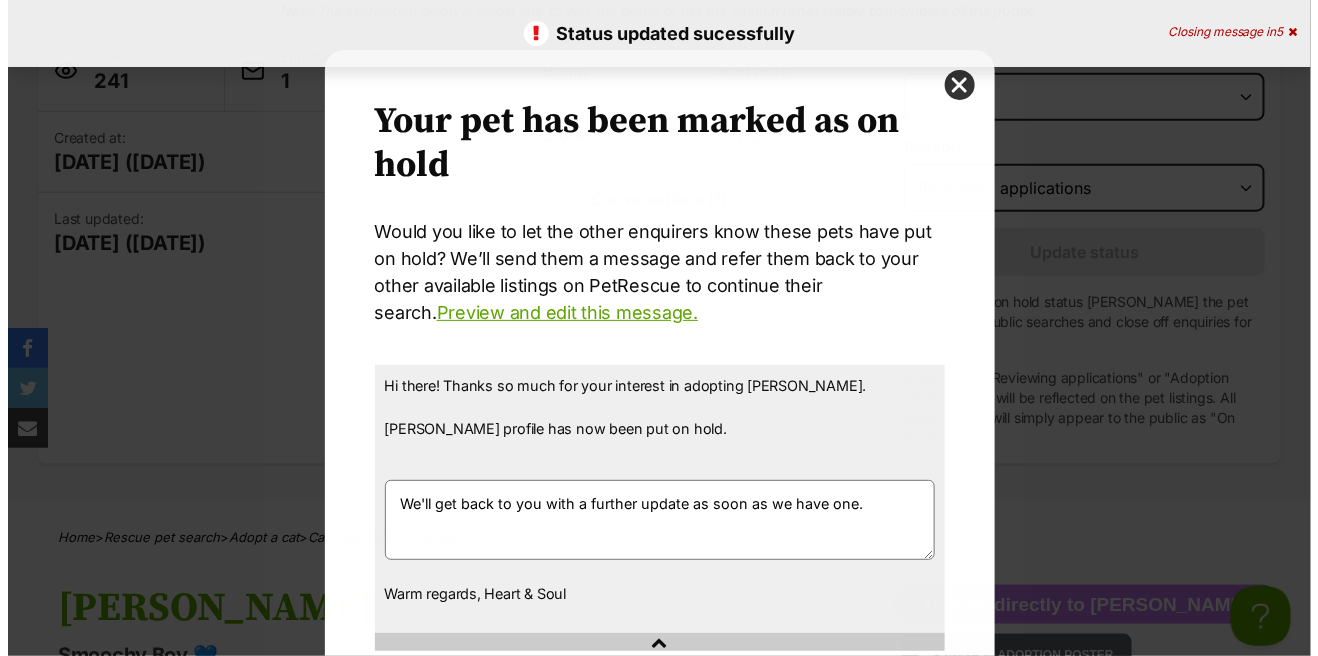scroll, scrollTop: 0, scrollLeft: 0, axis: both 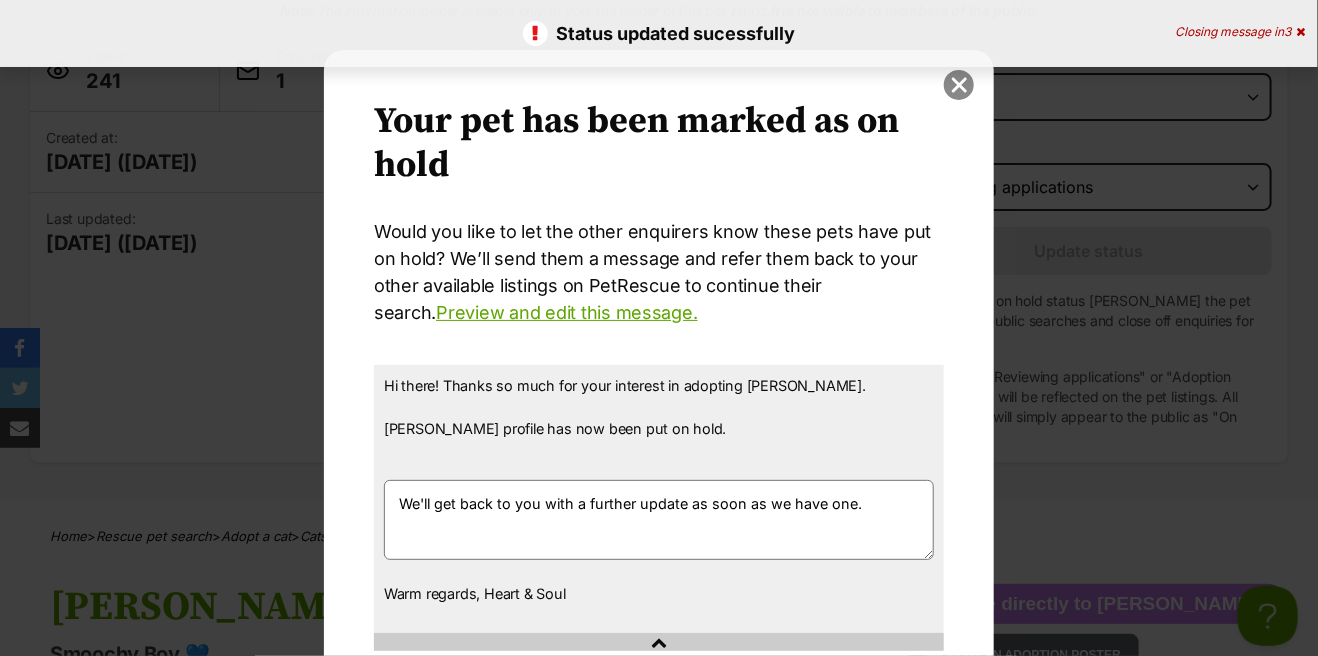 click at bounding box center (959, 85) 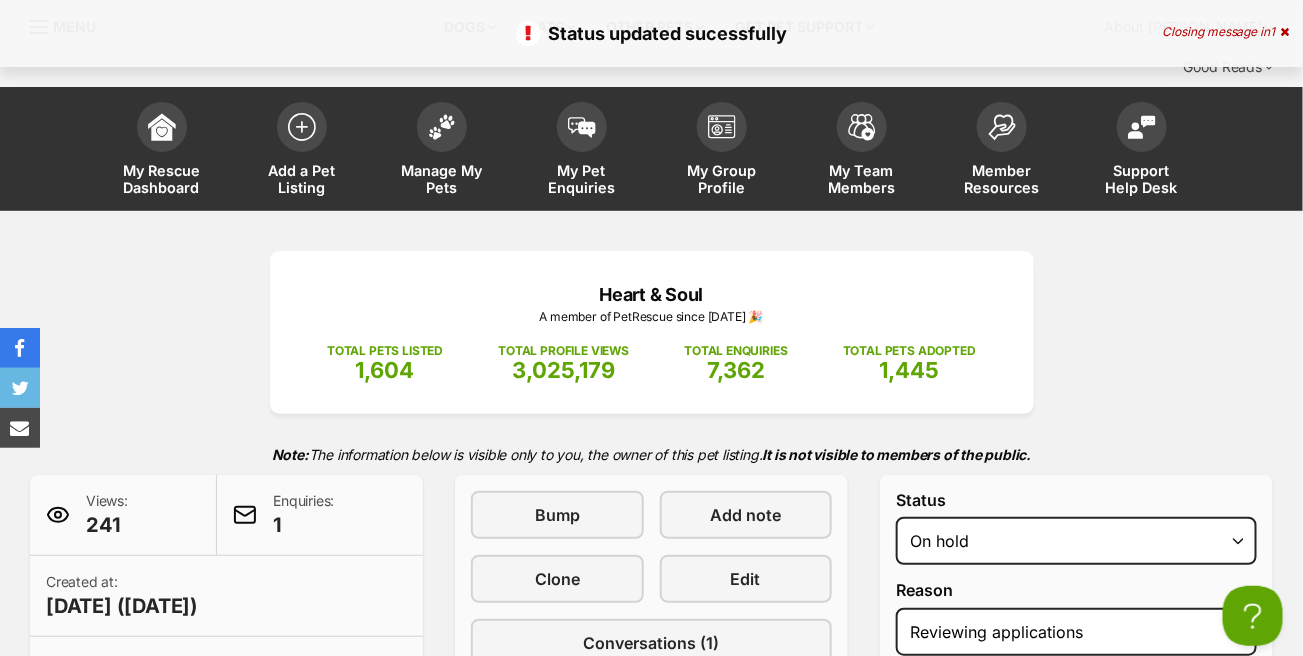 scroll, scrollTop: 0, scrollLeft: 0, axis: both 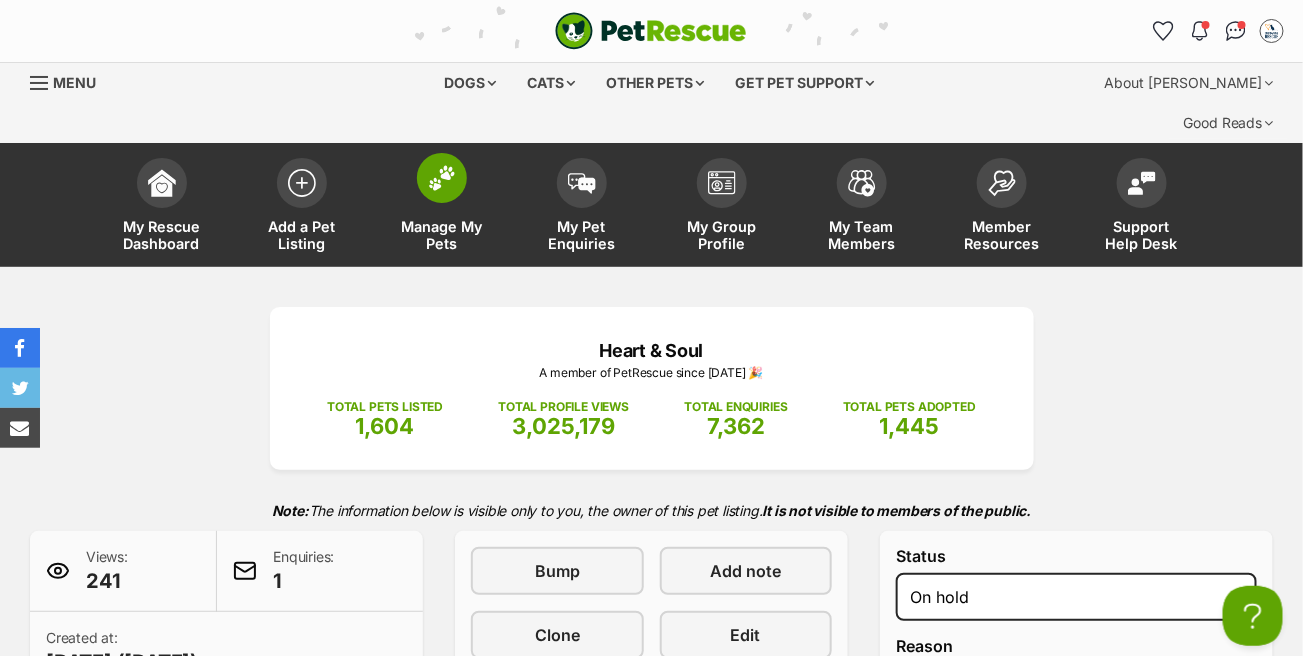 click at bounding box center (442, 178) 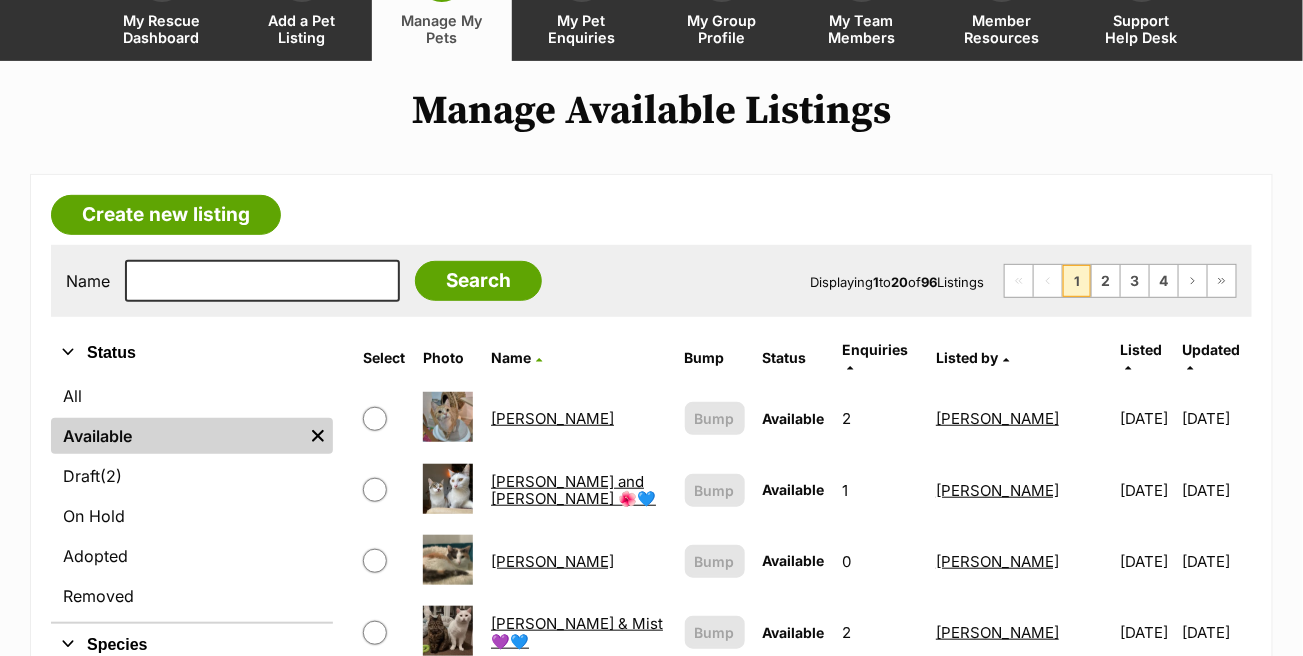 scroll, scrollTop: 0, scrollLeft: 0, axis: both 